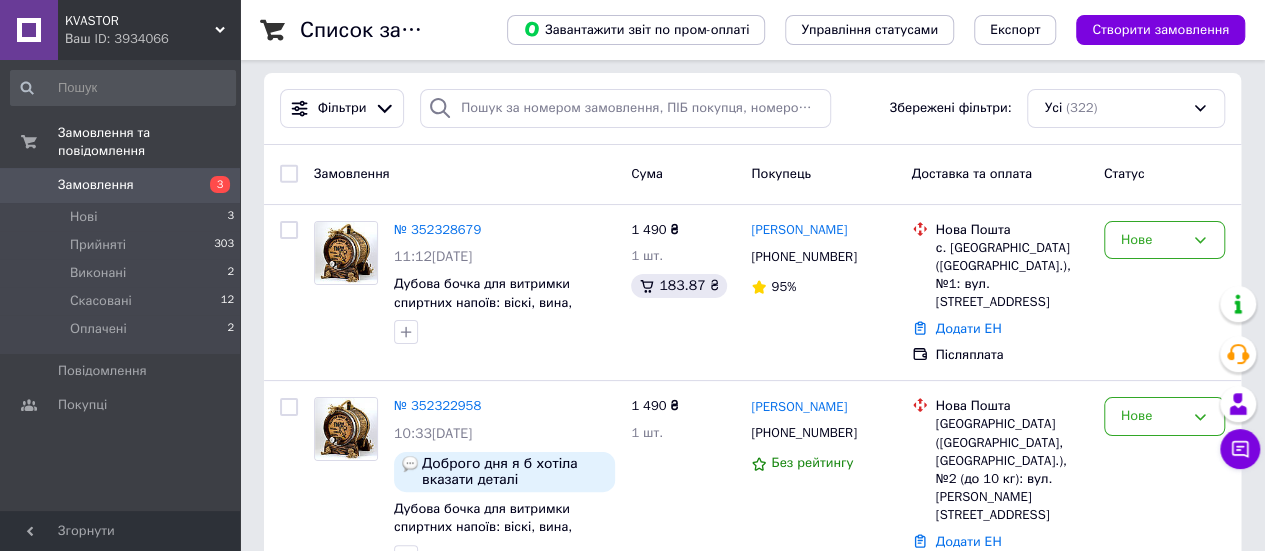 scroll, scrollTop: 0, scrollLeft: 0, axis: both 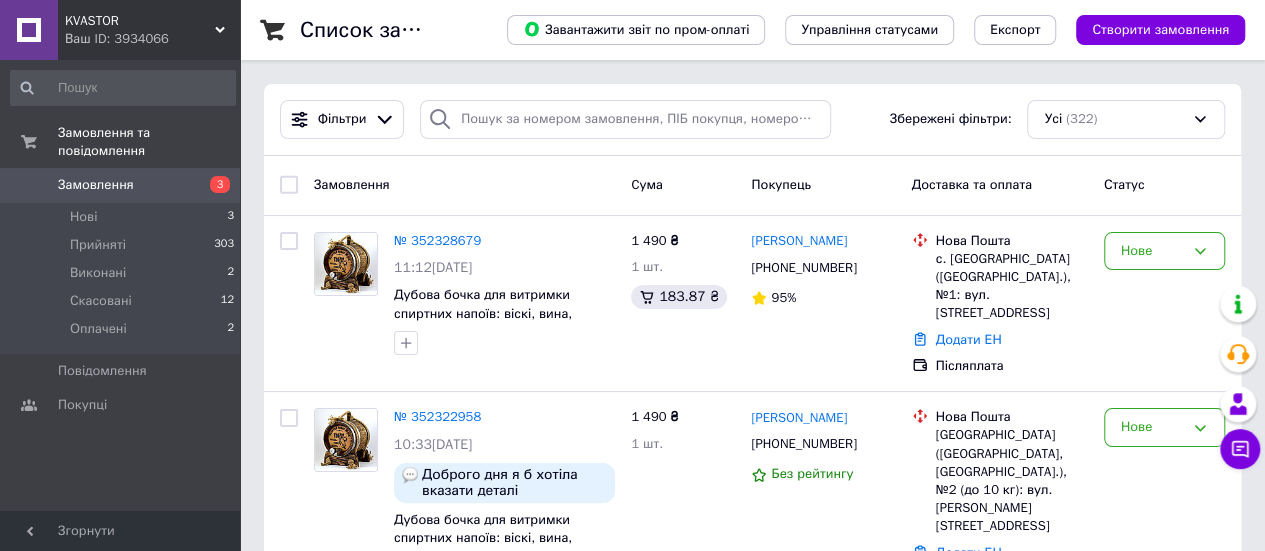 click 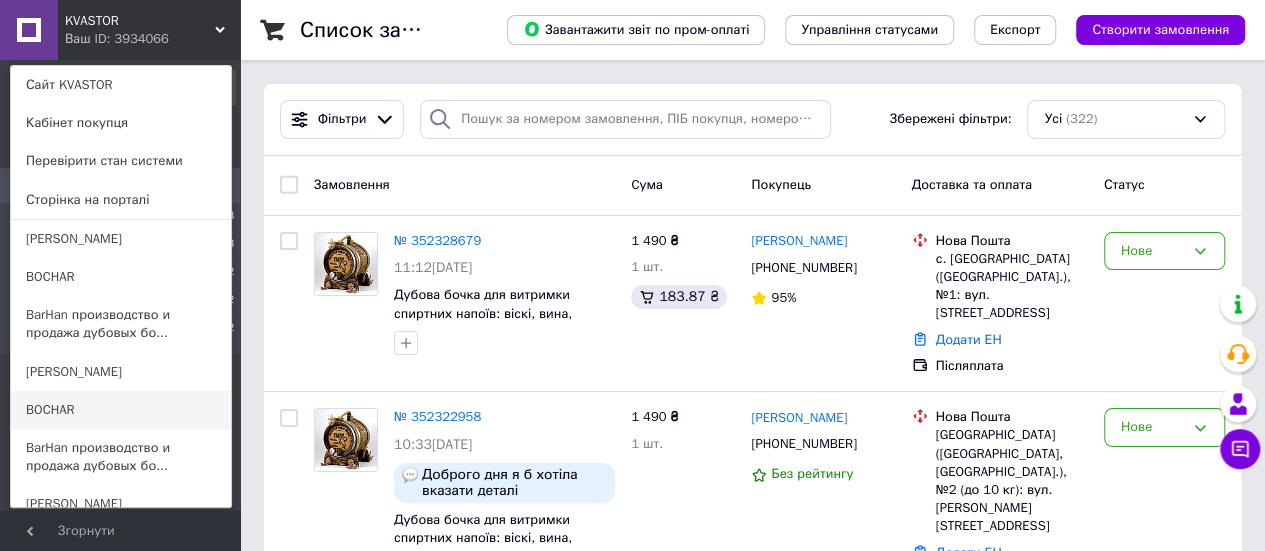 click on "BOCHAR" at bounding box center [121, 410] 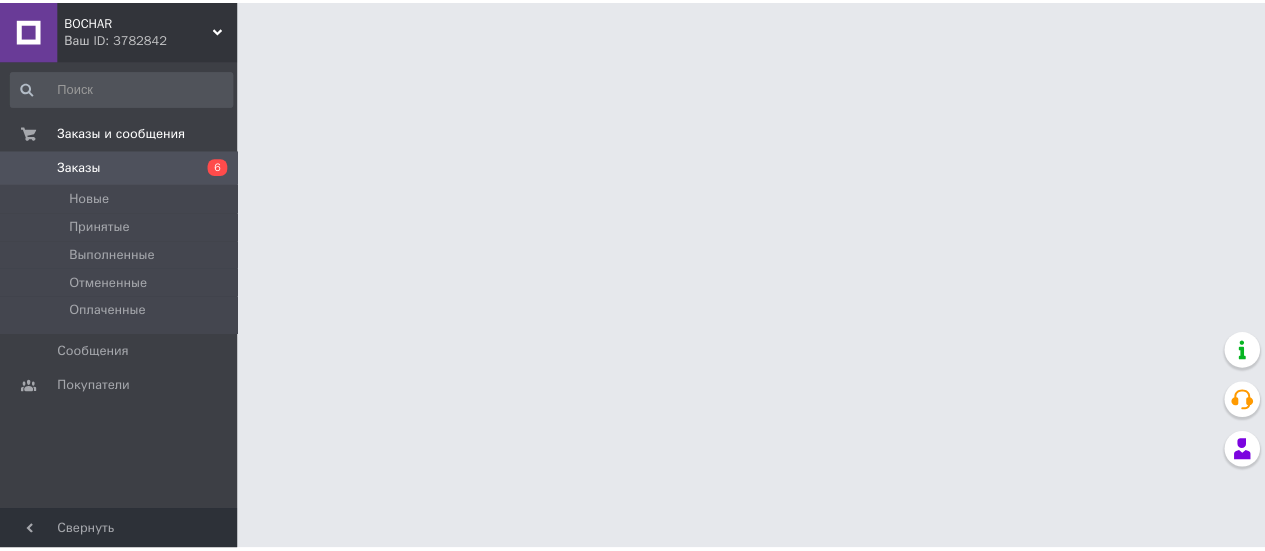 scroll, scrollTop: 0, scrollLeft: 0, axis: both 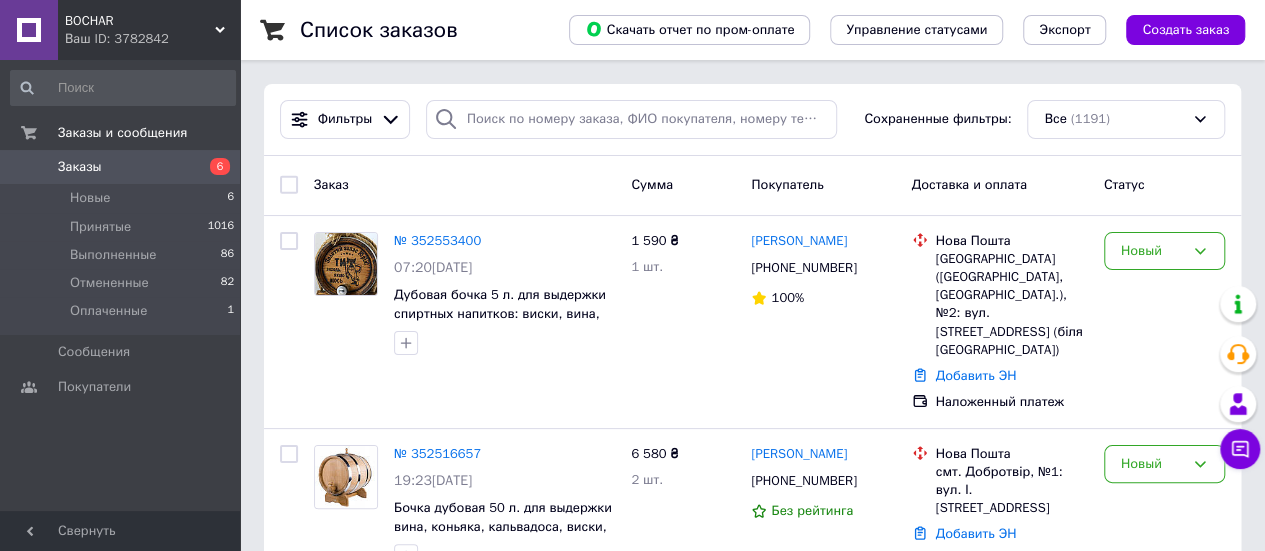 drag, startPoint x: 221, startPoint y: 31, endPoint x: 210, endPoint y: 39, distance: 13.601471 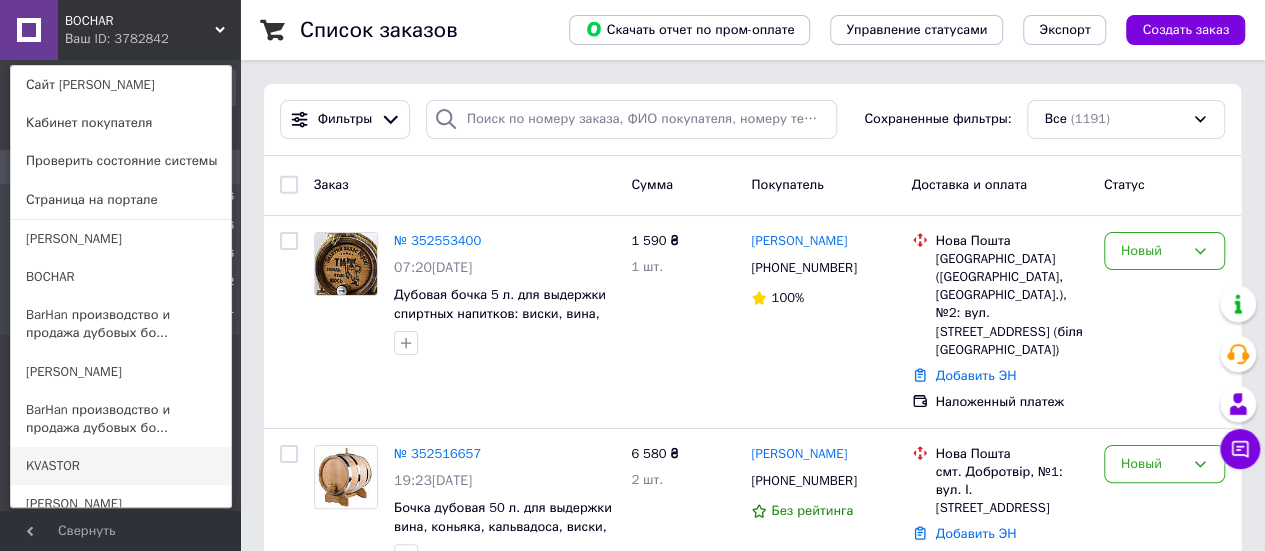 click on "KVASTOR" at bounding box center (121, 466) 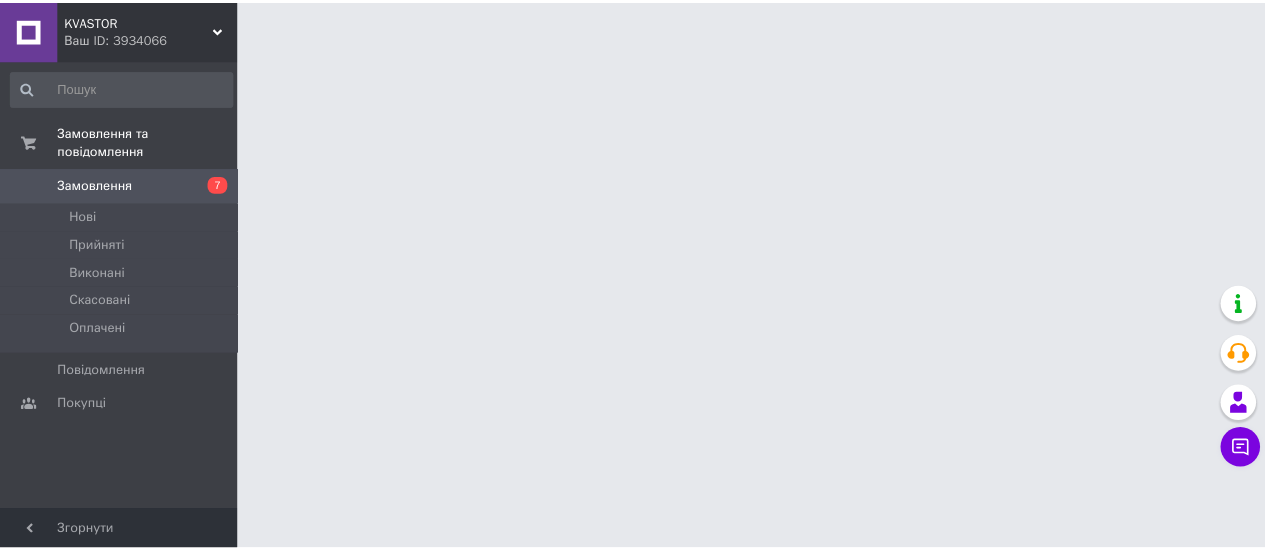 scroll, scrollTop: 0, scrollLeft: 0, axis: both 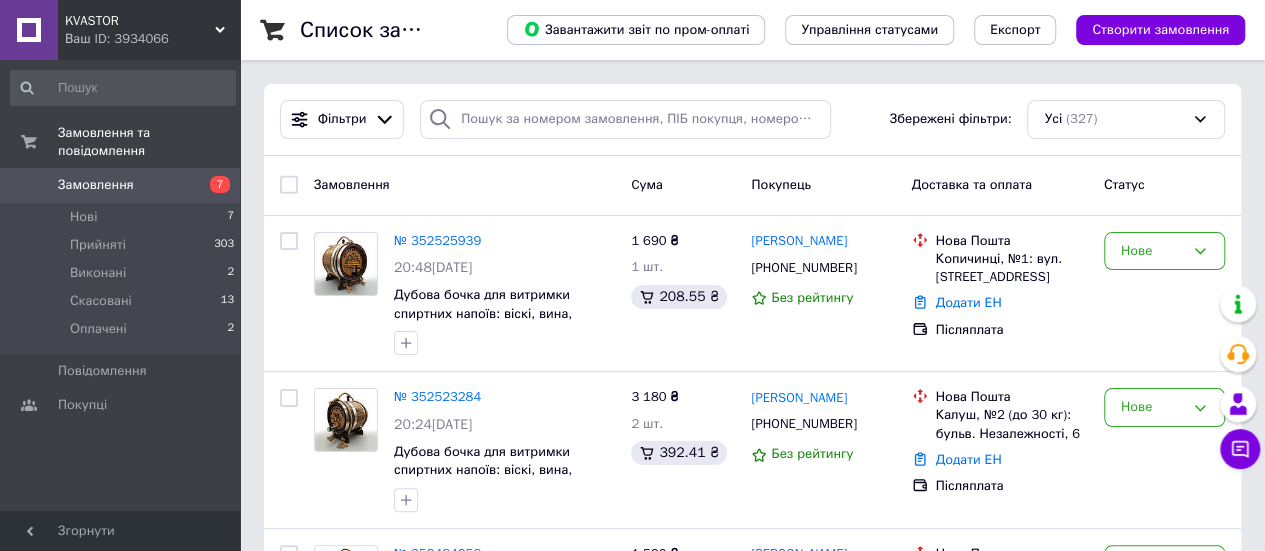 click 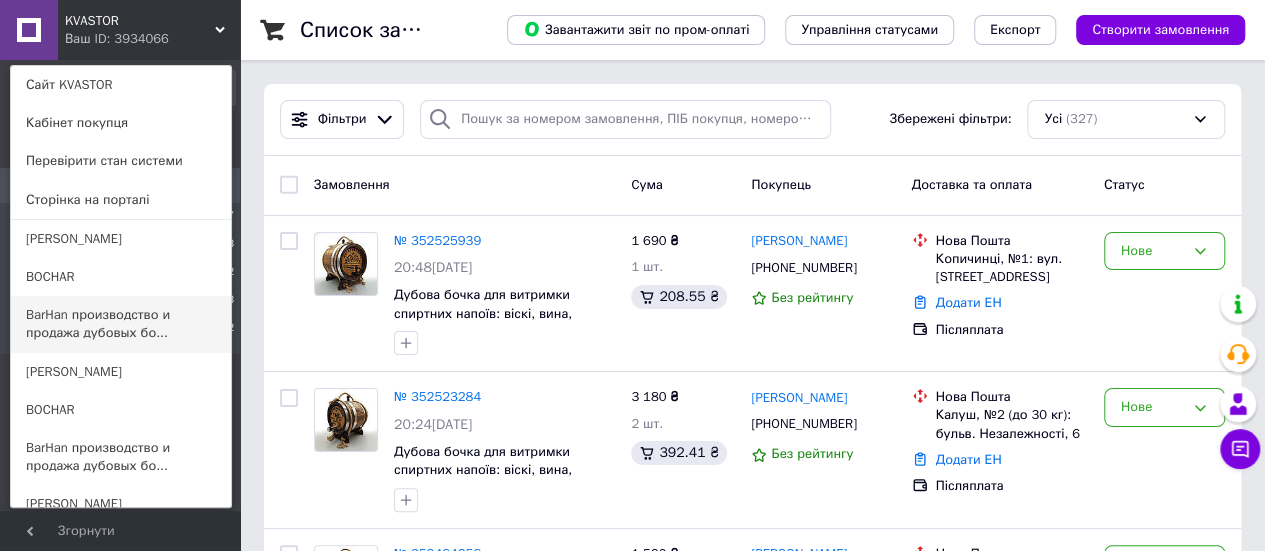 click on "BarHan производство и продажа дубовых бо..." at bounding box center [121, 324] 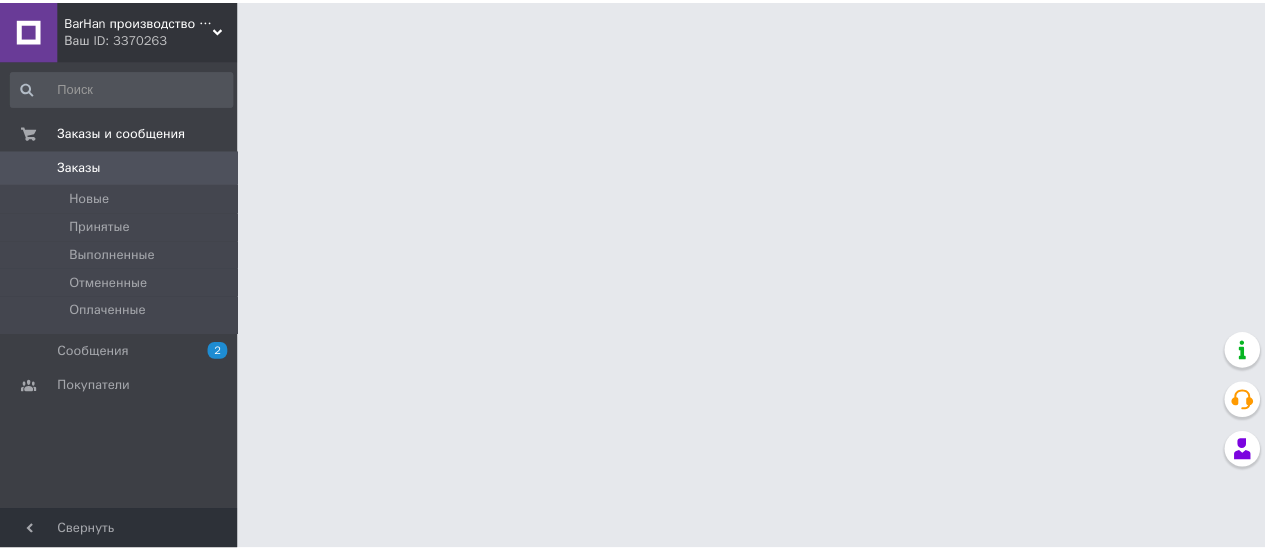 scroll, scrollTop: 0, scrollLeft: 0, axis: both 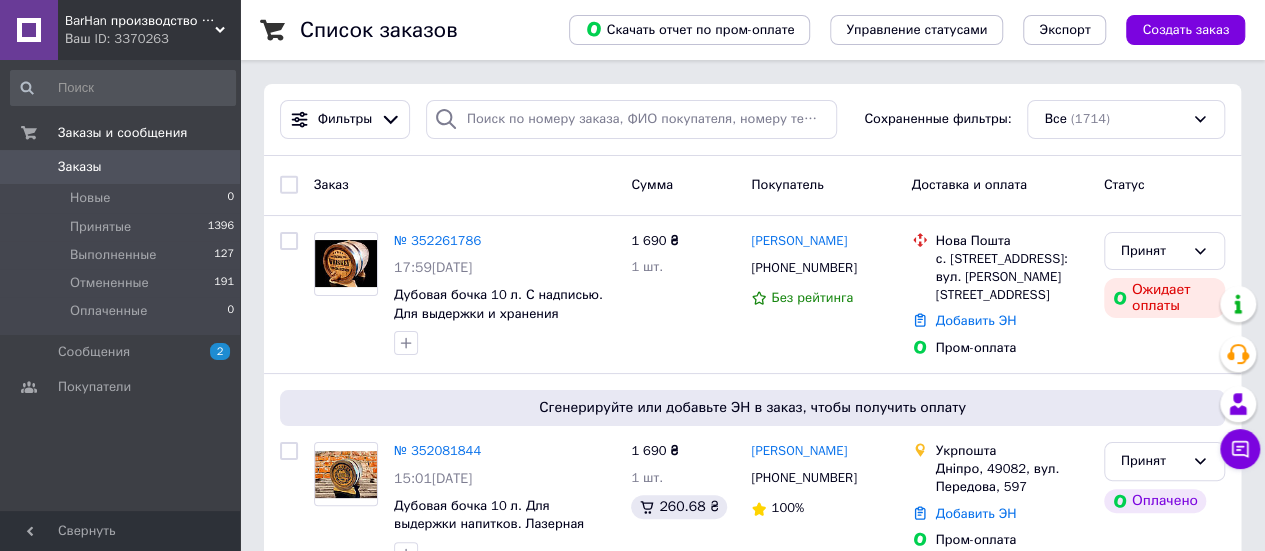 click on "BarHan производство и продажа дубовых бочек, банных аксессуаров и других бондарных изделий" at bounding box center [140, 21] 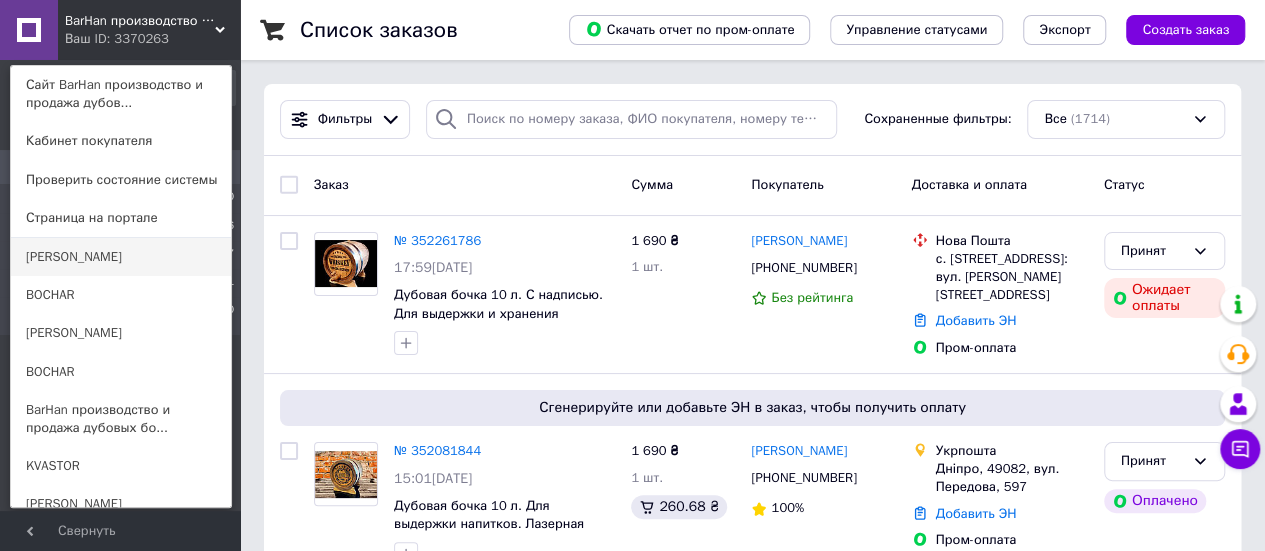 click on "[PERSON_NAME]" at bounding box center (121, 257) 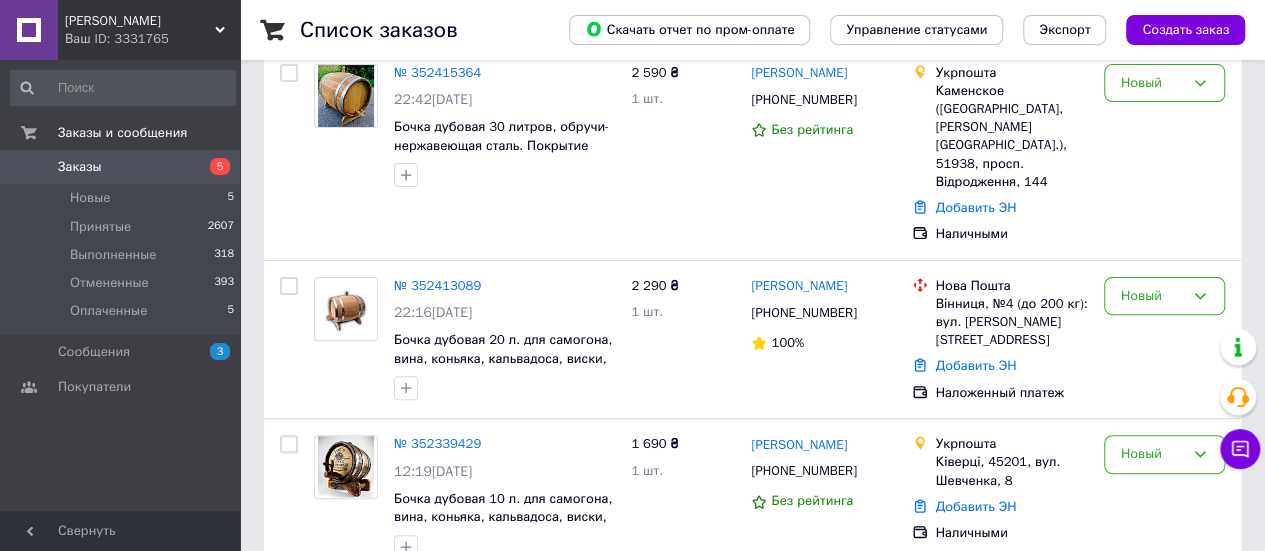 scroll, scrollTop: 200, scrollLeft: 0, axis: vertical 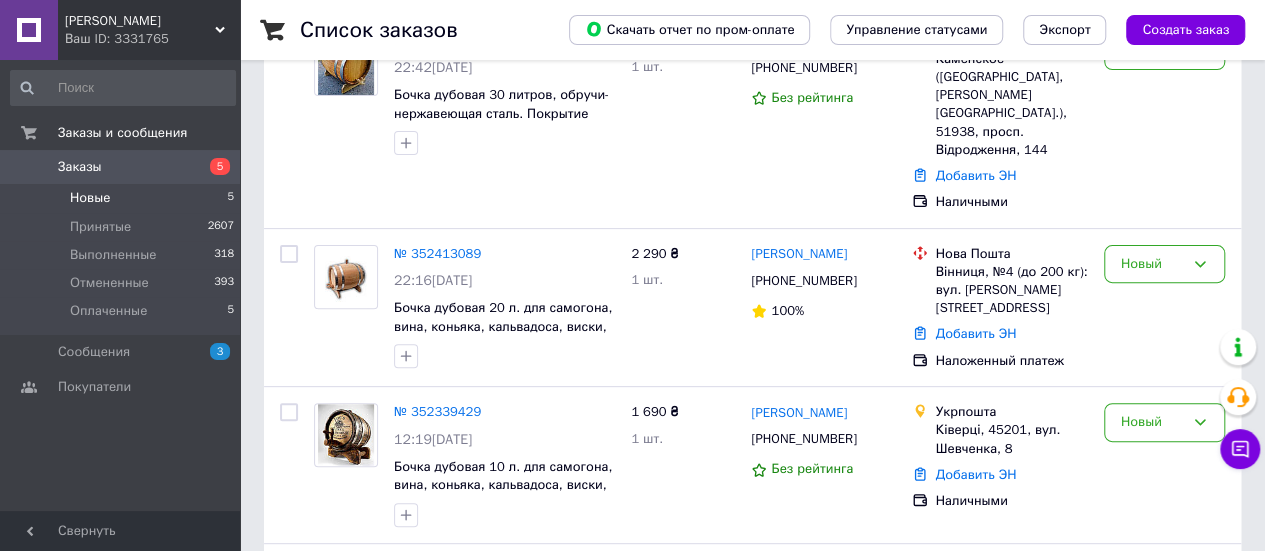 click on "5" at bounding box center (230, 198) 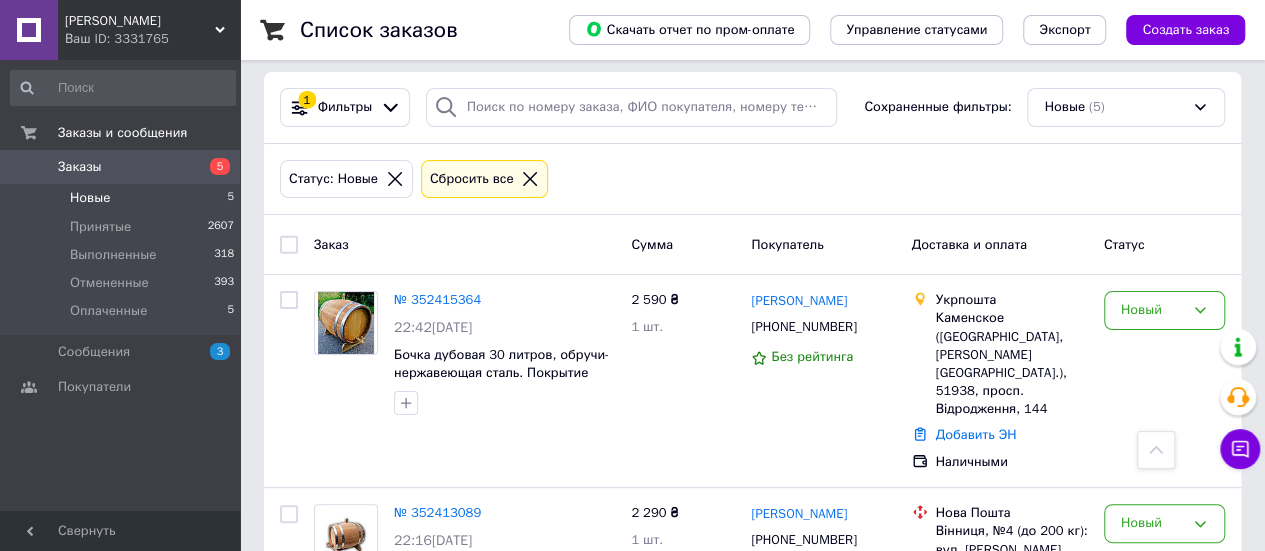scroll, scrollTop: 0, scrollLeft: 0, axis: both 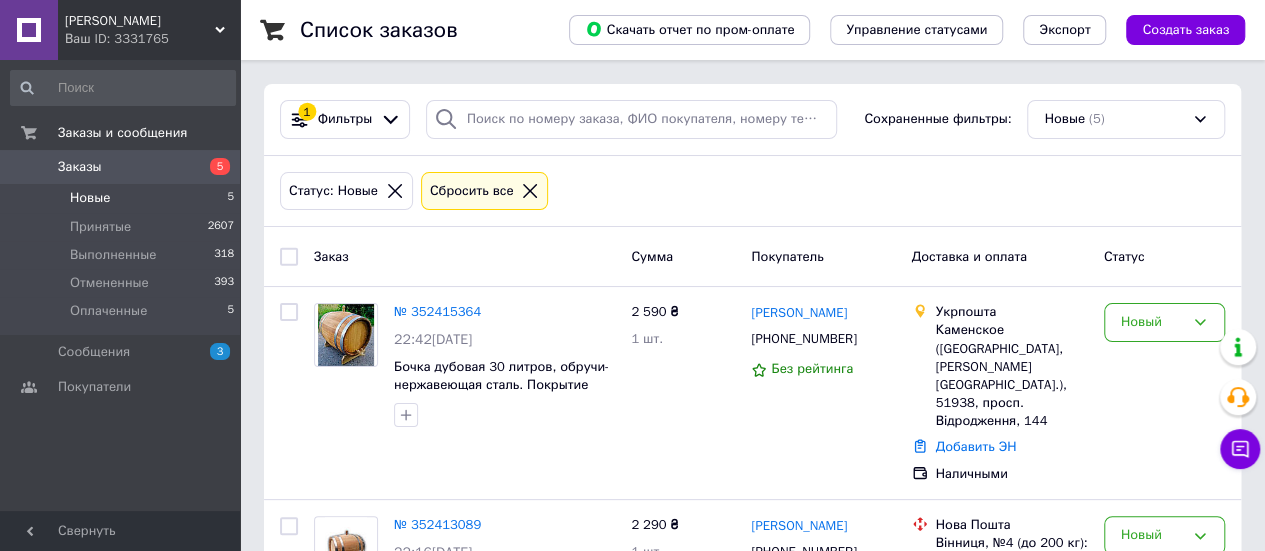 click on "ФОП Кравчук Н.П. Ваш ID: 3331765 Сайт ФОП Кравчук Н.П. Кабинет покупателя Проверить состояние системы Страница на портале BOCHAR BarHan производство и продажа дубовых бо... ФОП Кравчук Н.П. BOCHAR BarHan производство и продажа дубовых бо... KVASTOR Дарина Калошин Справка Выйти" at bounding box center (120, 30) 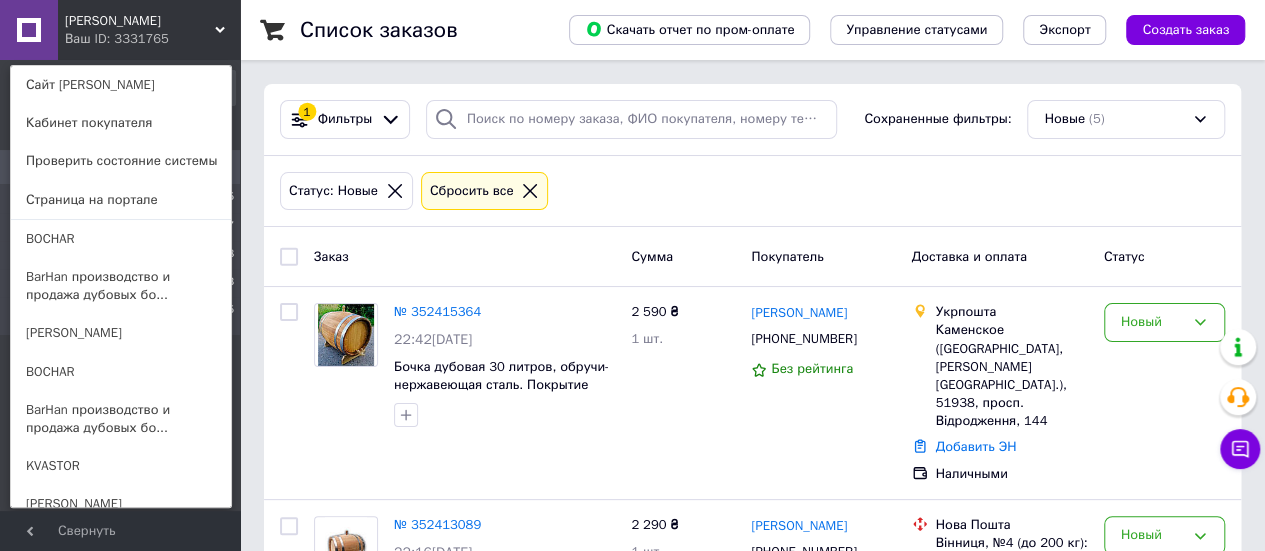 click on "BOCHAR" at bounding box center (121, 372) 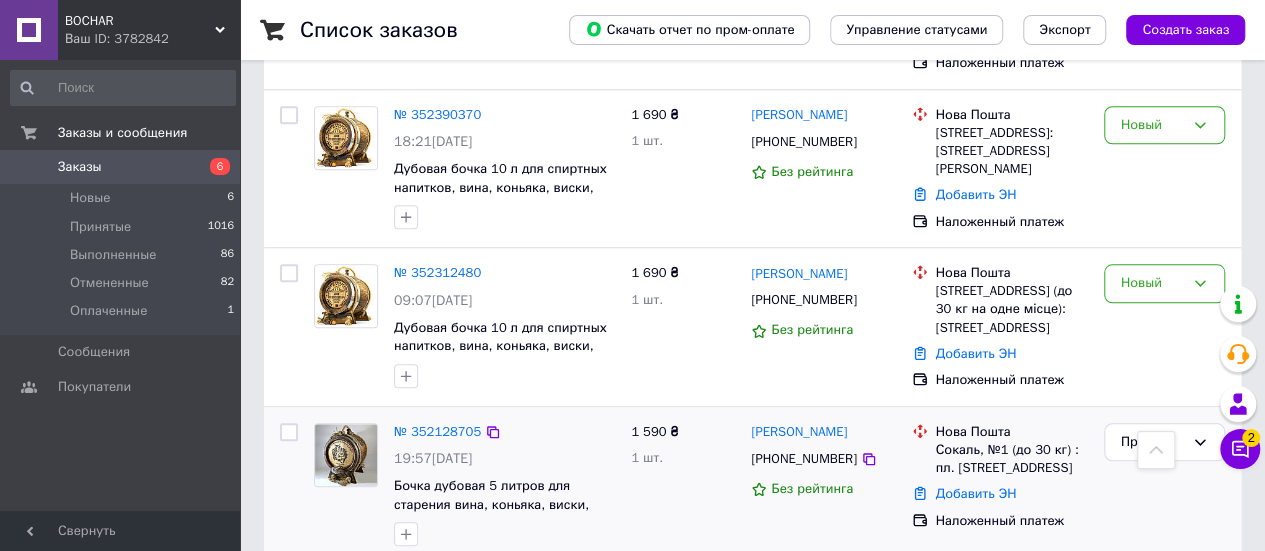 scroll, scrollTop: 800, scrollLeft: 0, axis: vertical 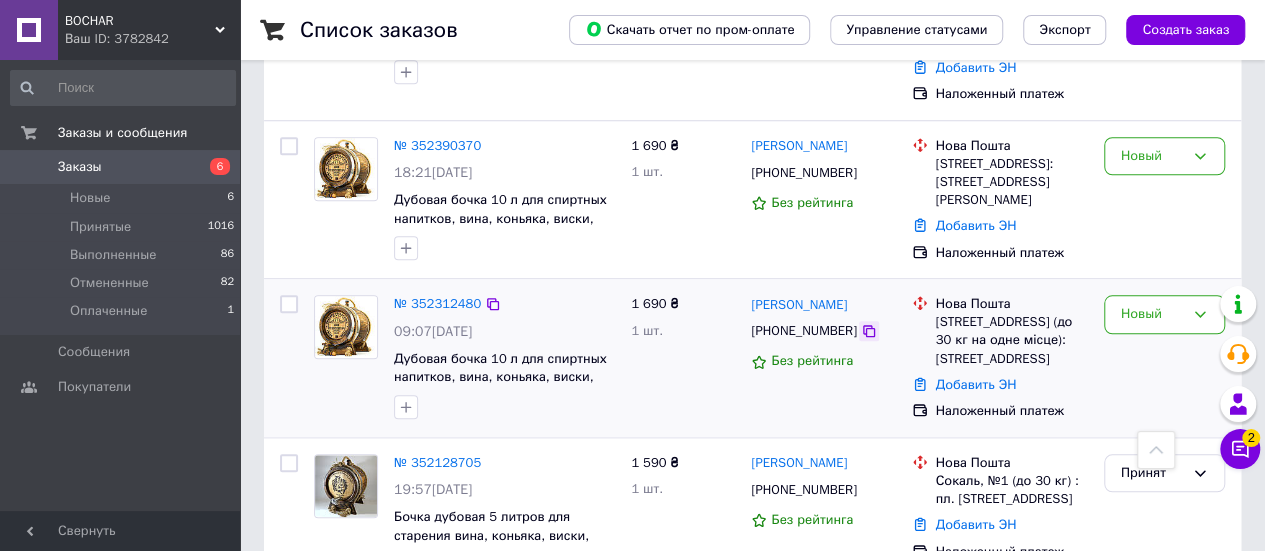 click 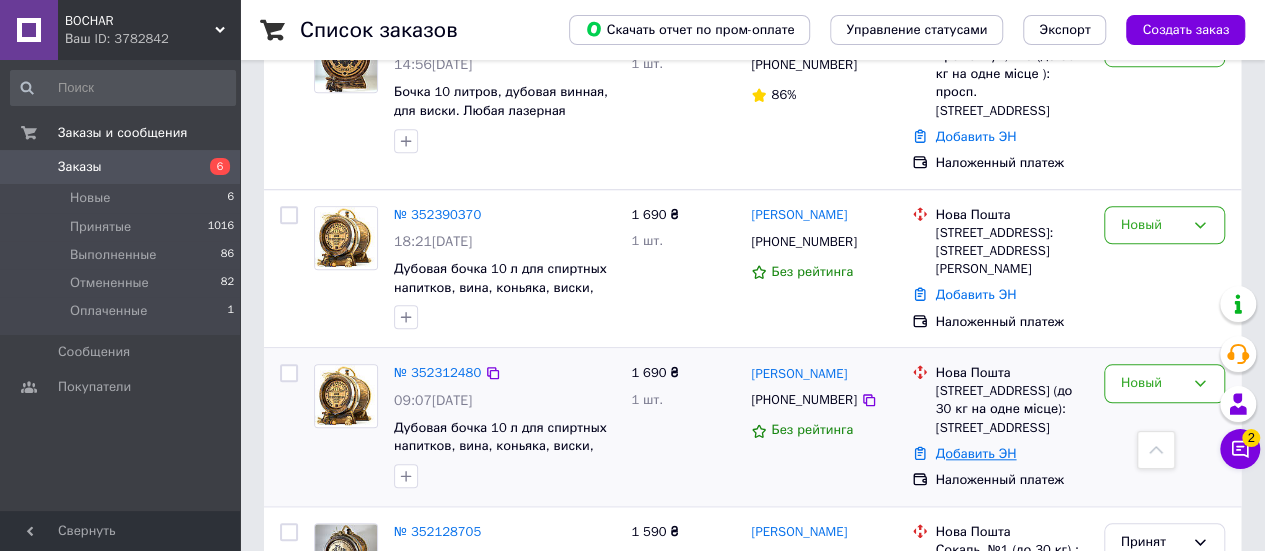 scroll, scrollTop: 700, scrollLeft: 0, axis: vertical 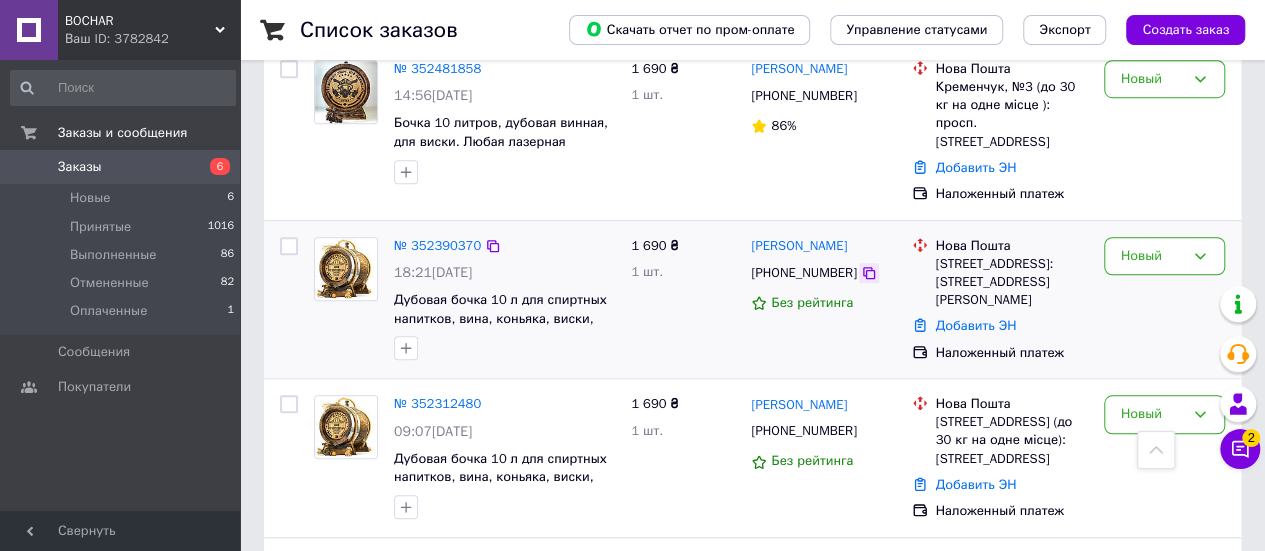 click 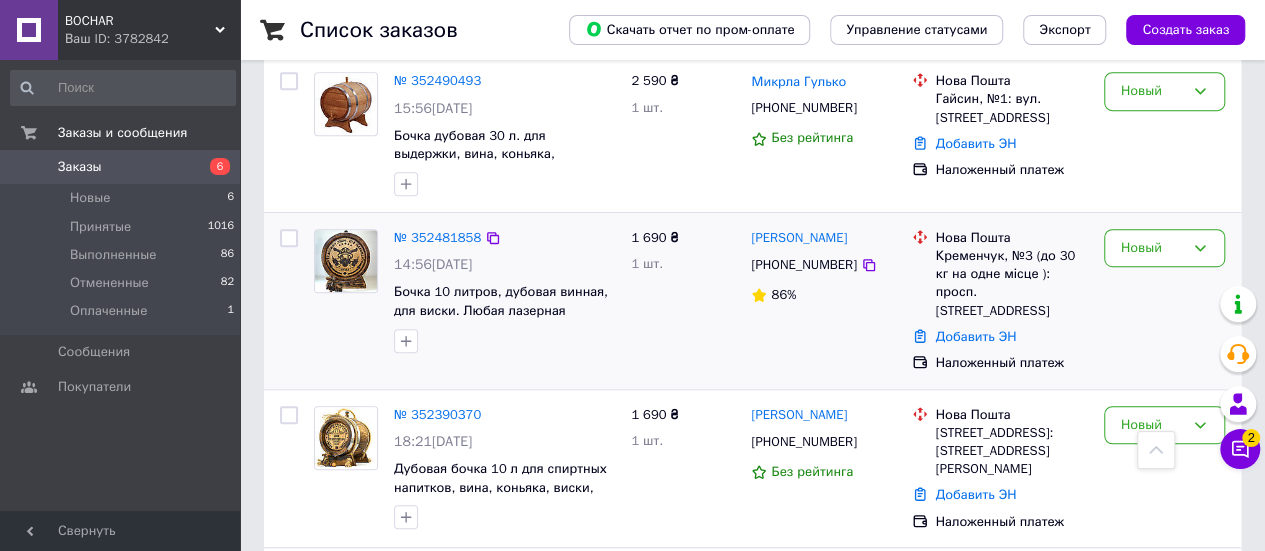 scroll, scrollTop: 500, scrollLeft: 0, axis: vertical 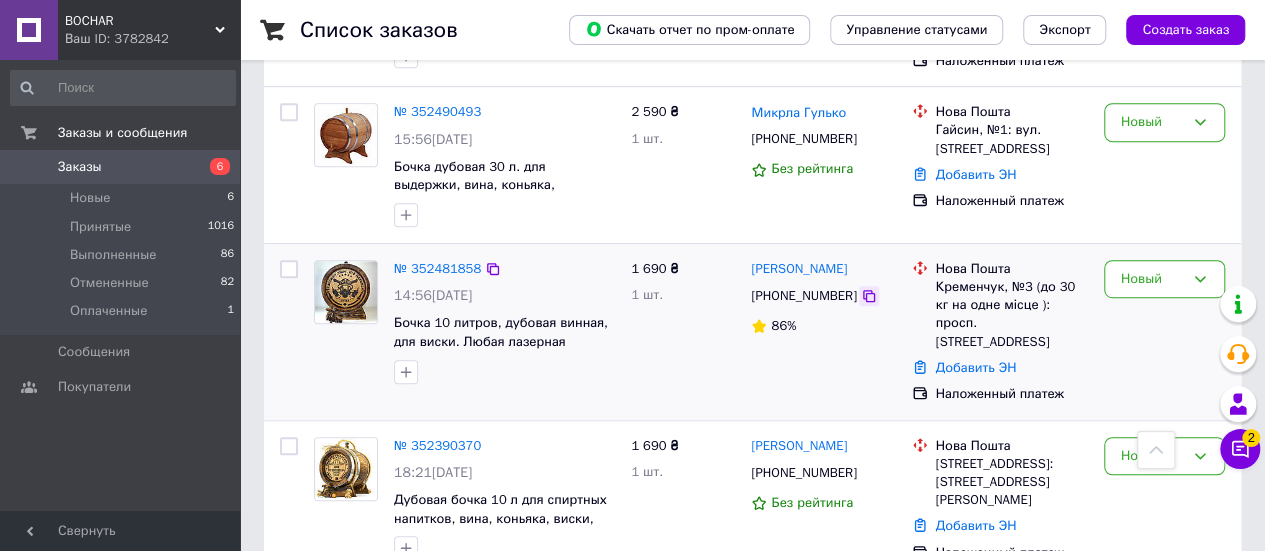 click 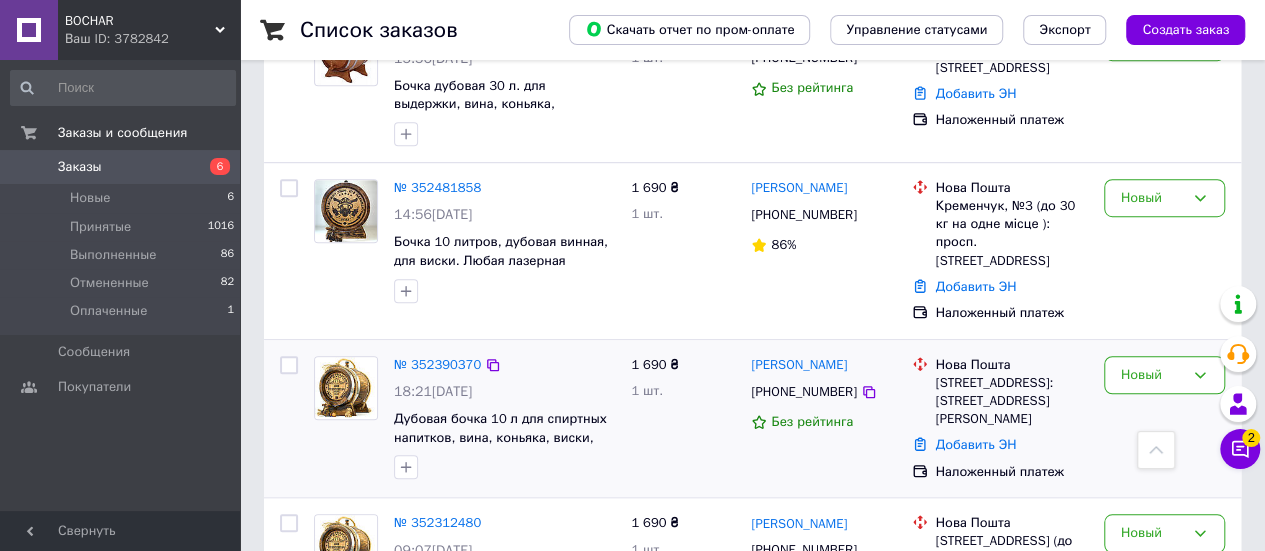 scroll, scrollTop: 600, scrollLeft: 0, axis: vertical 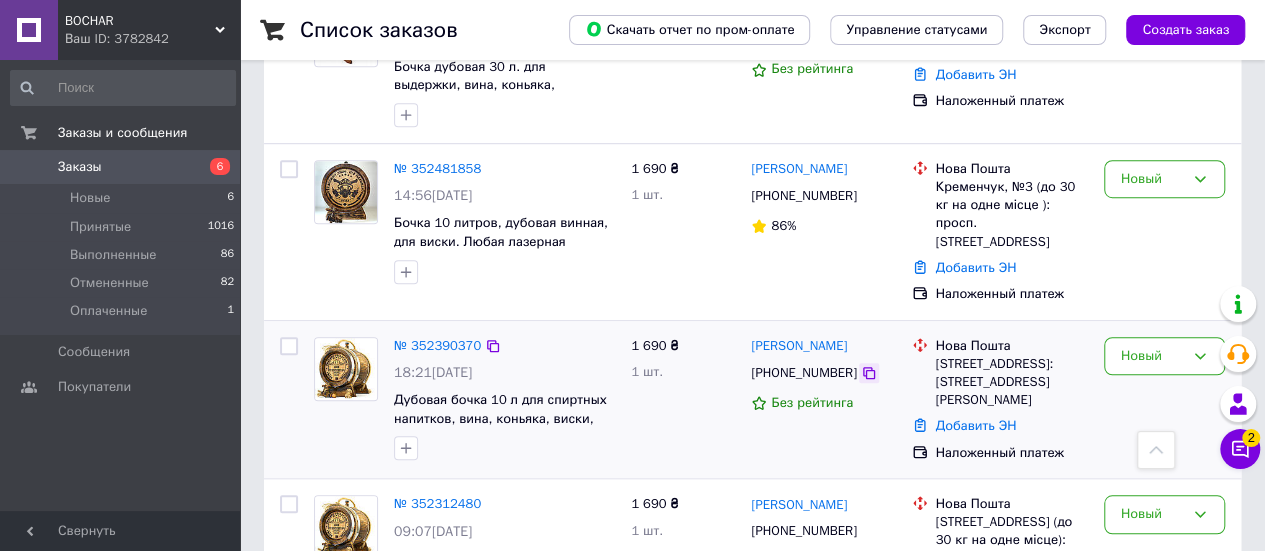 click 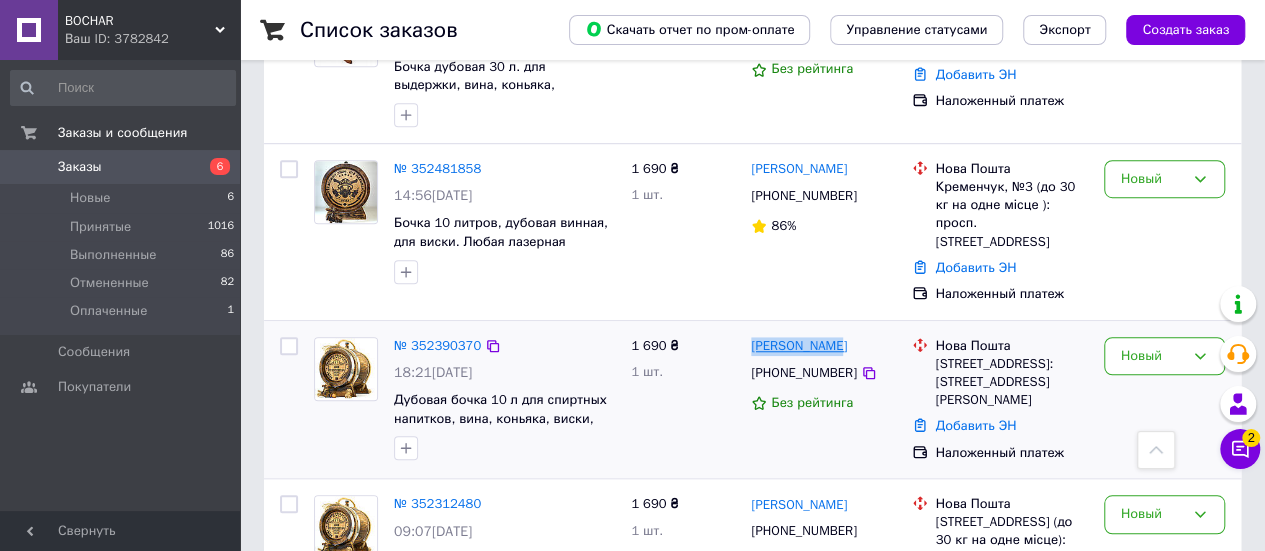 drag, startPoint x: 827, startPoint y: 301, endPoint x: 752, endPoint y: 311, distance: 75.66373 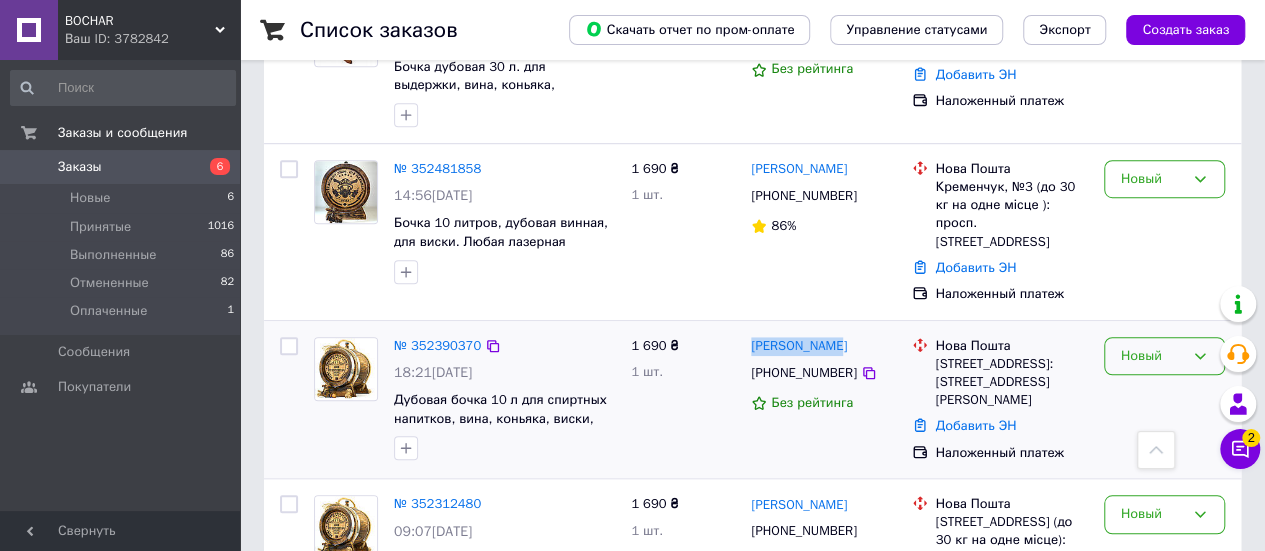 click on "Новый" at bounding box center (1164, 356) 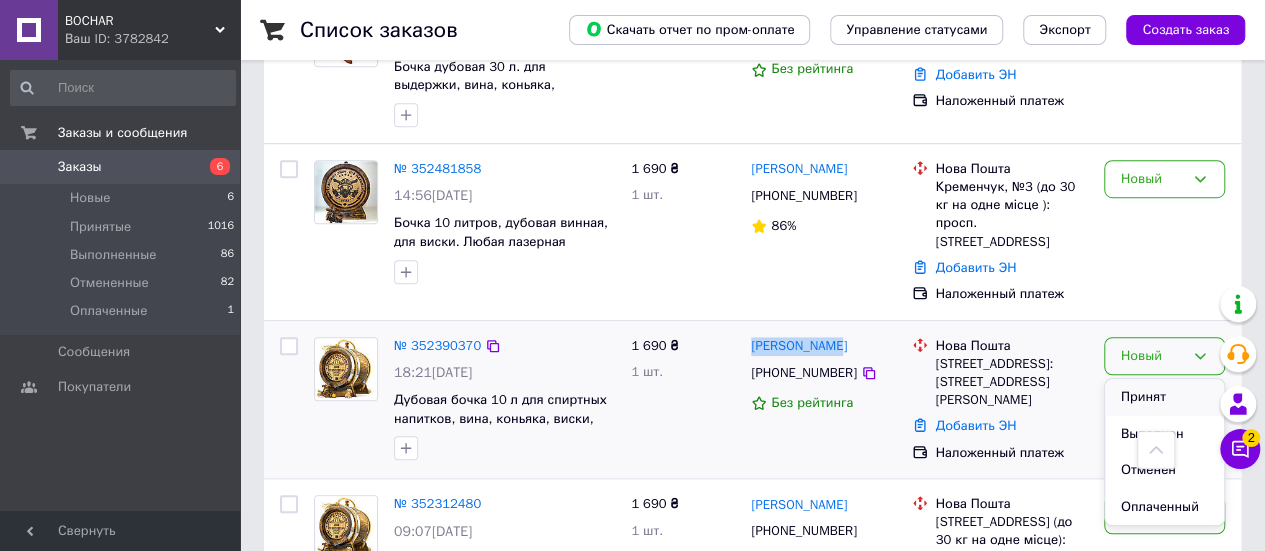 click on "Принят" at bounding box center [1164, 397] 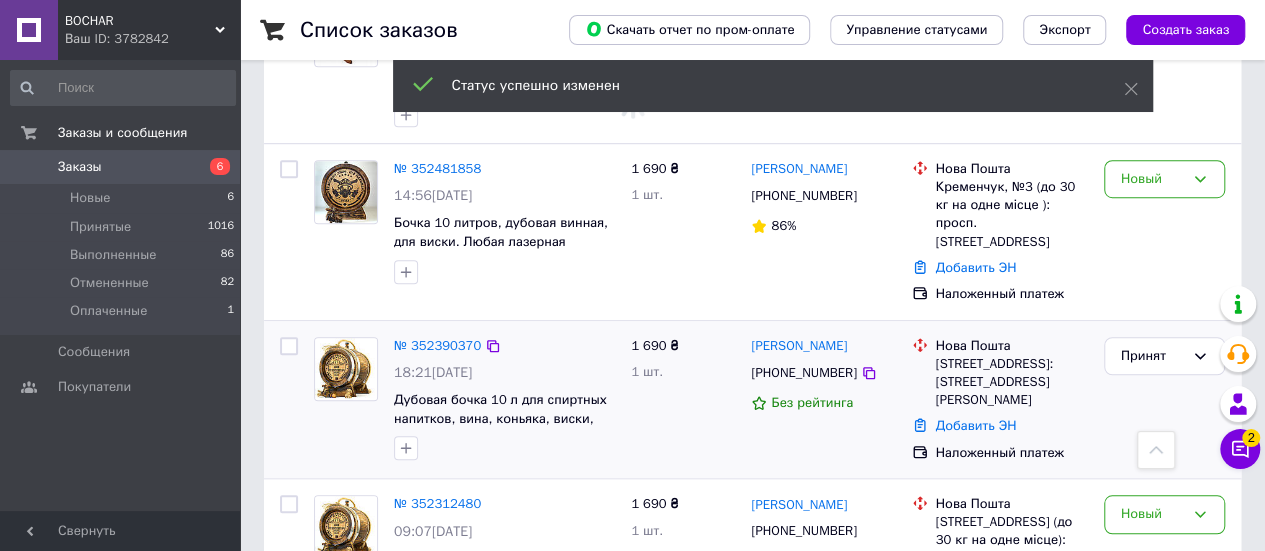 click on "Нова Пошта" at bounding box center (1012, 346) 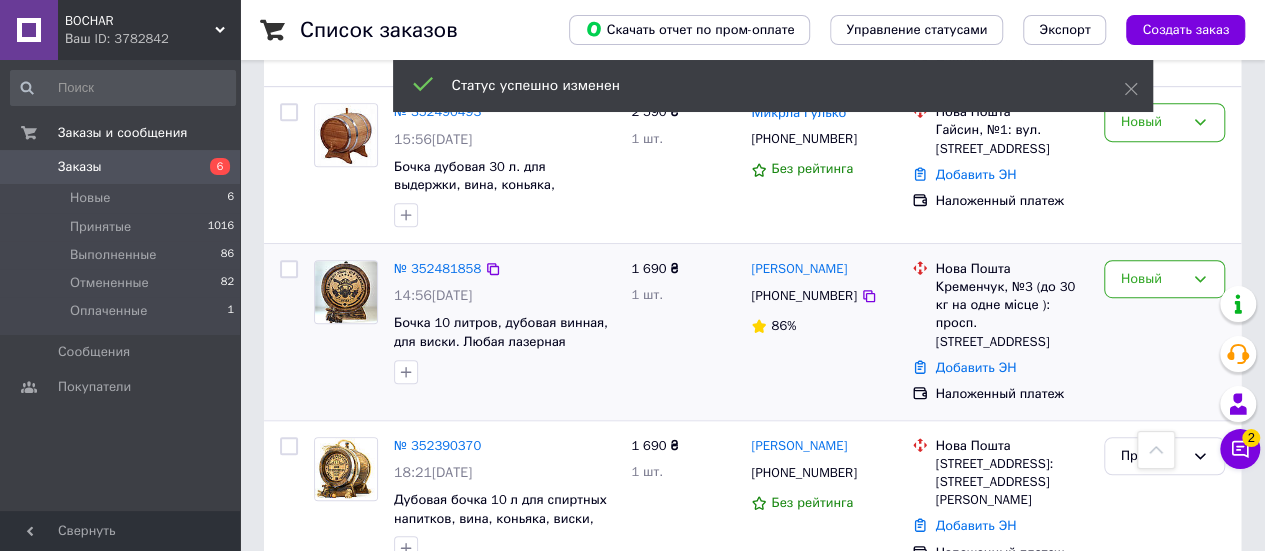 scroll, scrollTop: 400, scrollLeft: 0, axis: vertical 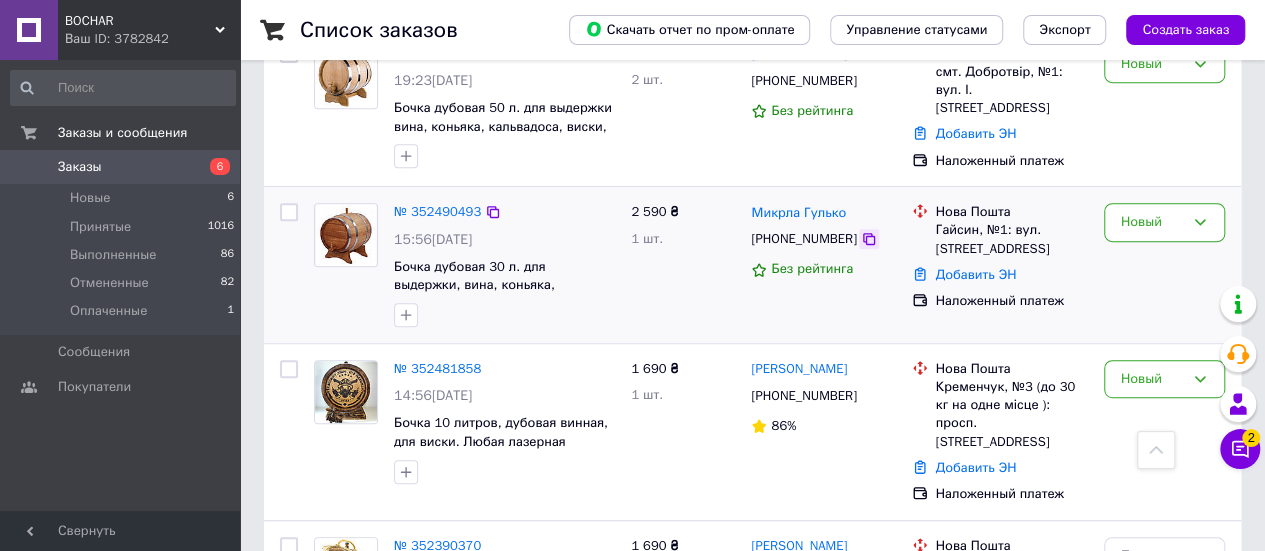 click 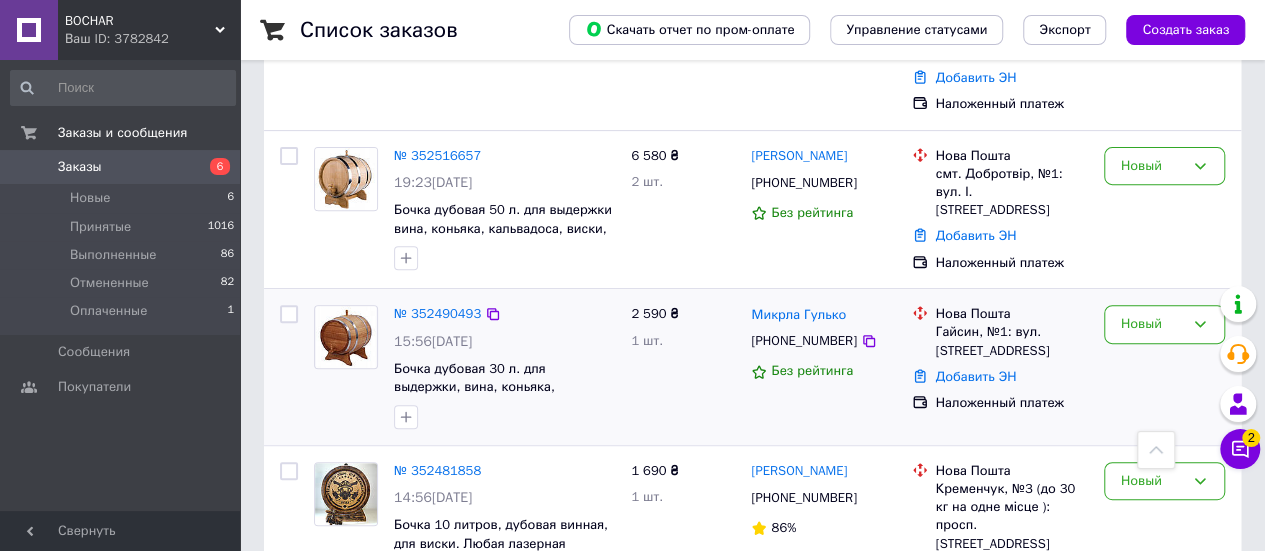 scroll, scrollTop: 200, scrollLeft: 0, axis: vertical 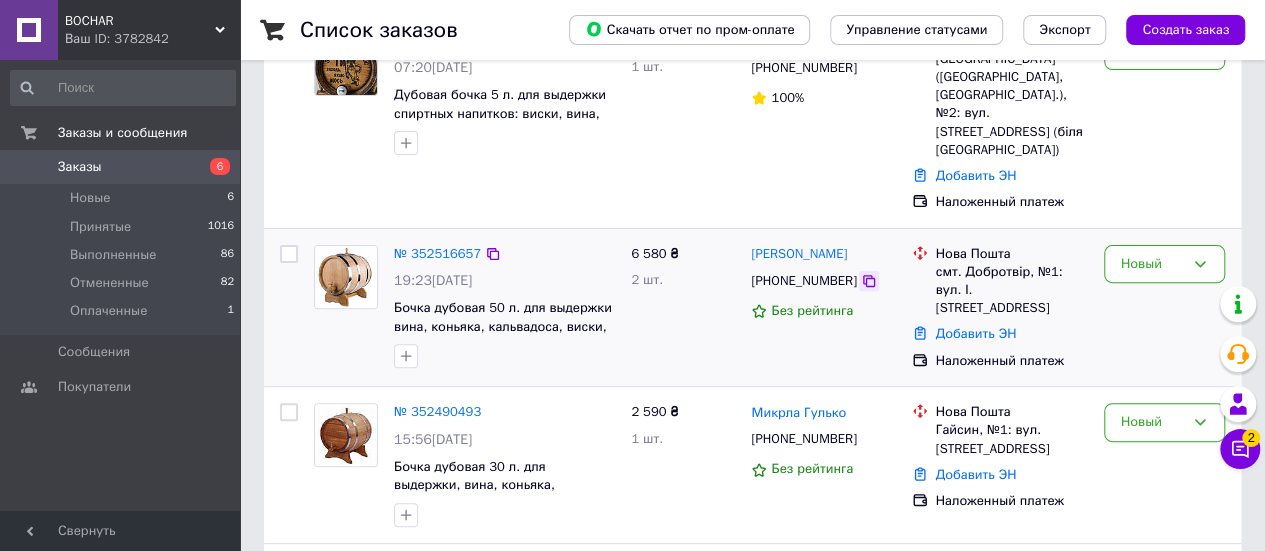 click 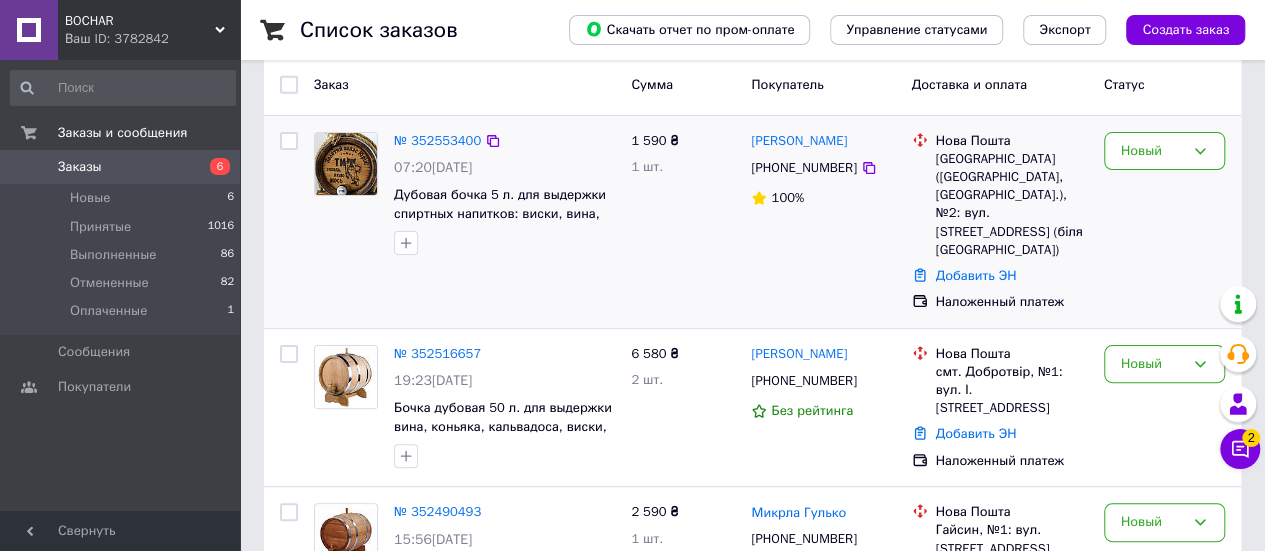 scroll, scrollTop: 0, scrollLeft: 0, axis: both 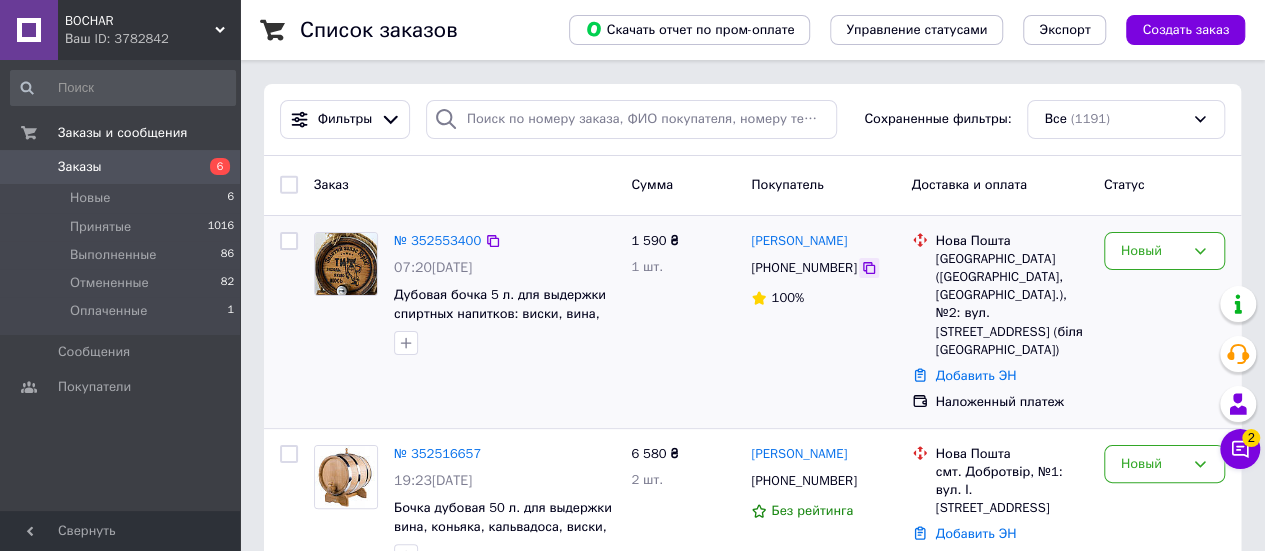 click 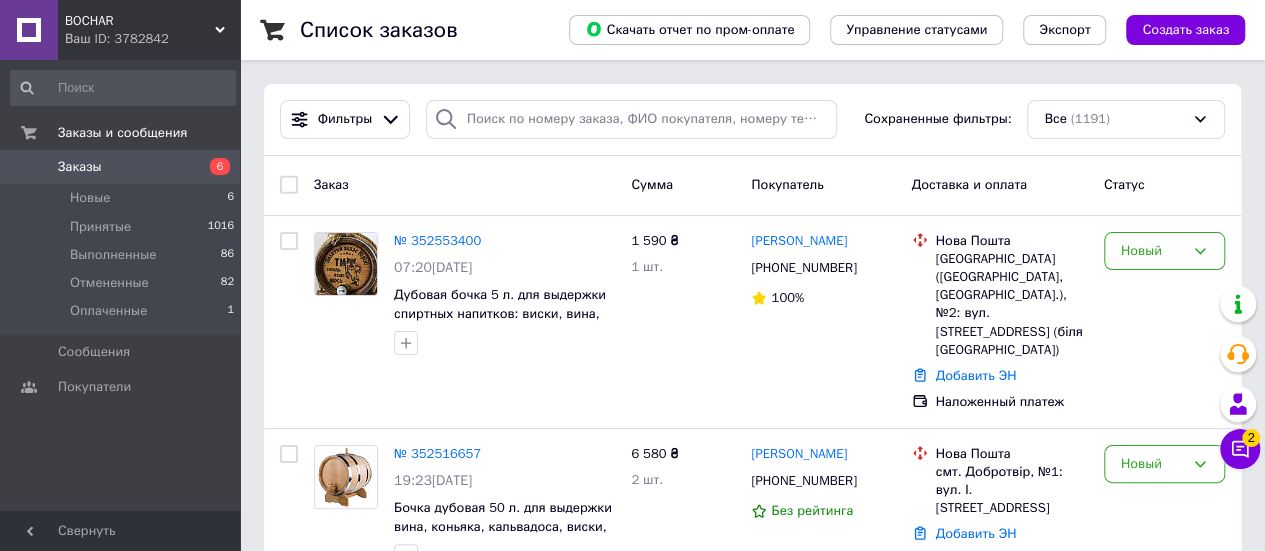 click on "BOCHAR Ваш ID: 3782842" at bounding box center (149, 30) 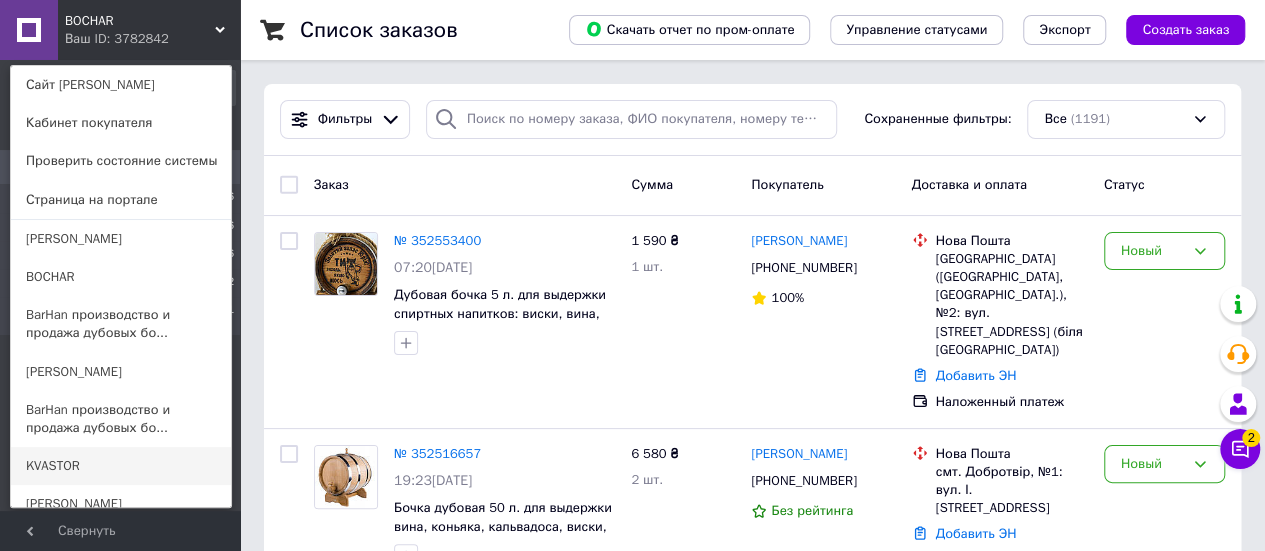 click on "KVASTOR" at bounding box center (121, 466) 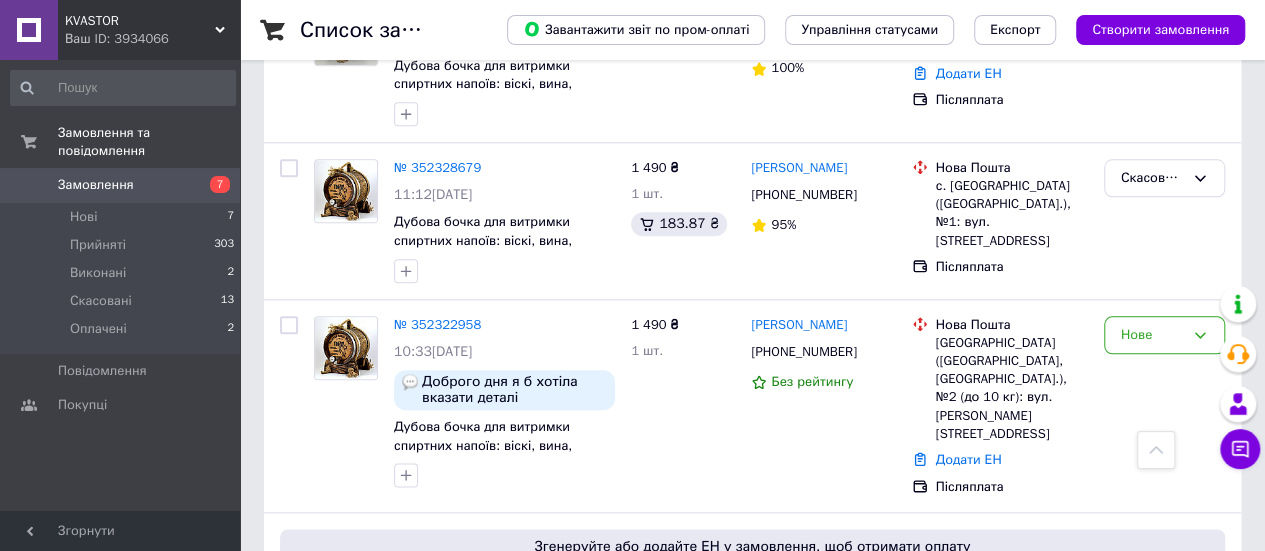 scroll, scrollTop: 1000, scrollLeft: 0, axis: vertical 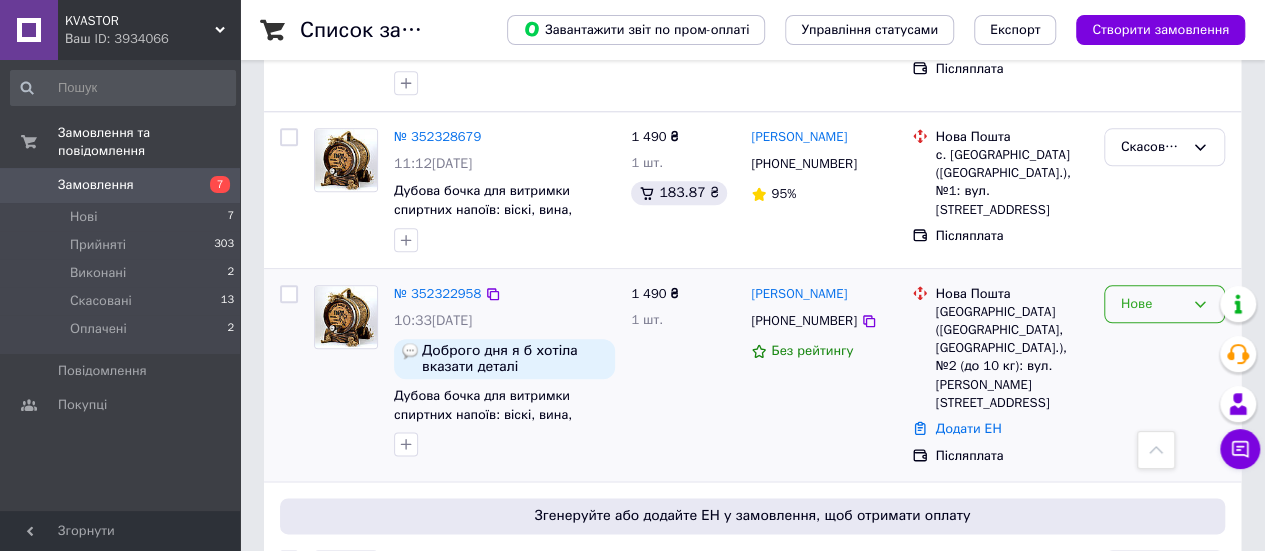 click on "Нове" at bounding box center (1164, 304) 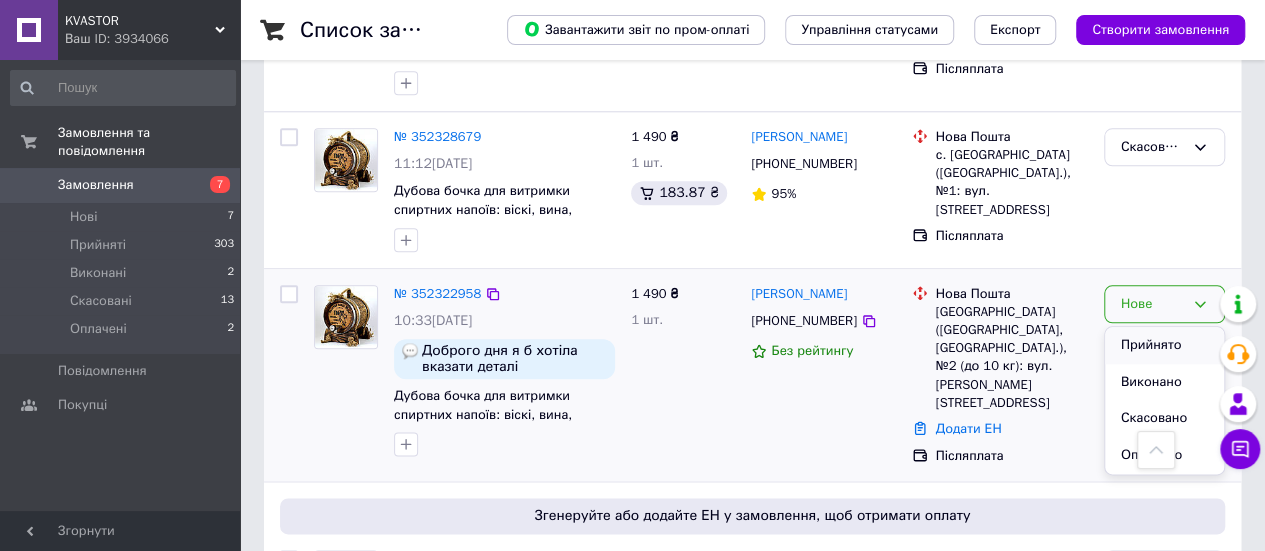 click on "Прийнято" at bounding box center (1164, 345) 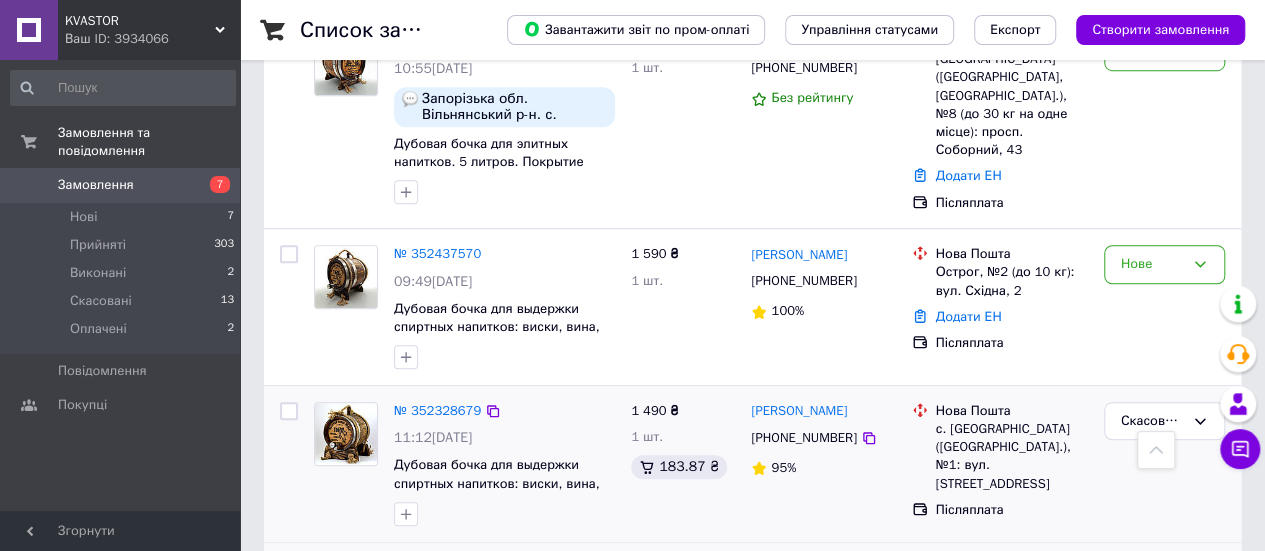 scroll, scrollTop: 700, scrollLeft: 0, axis: vertical 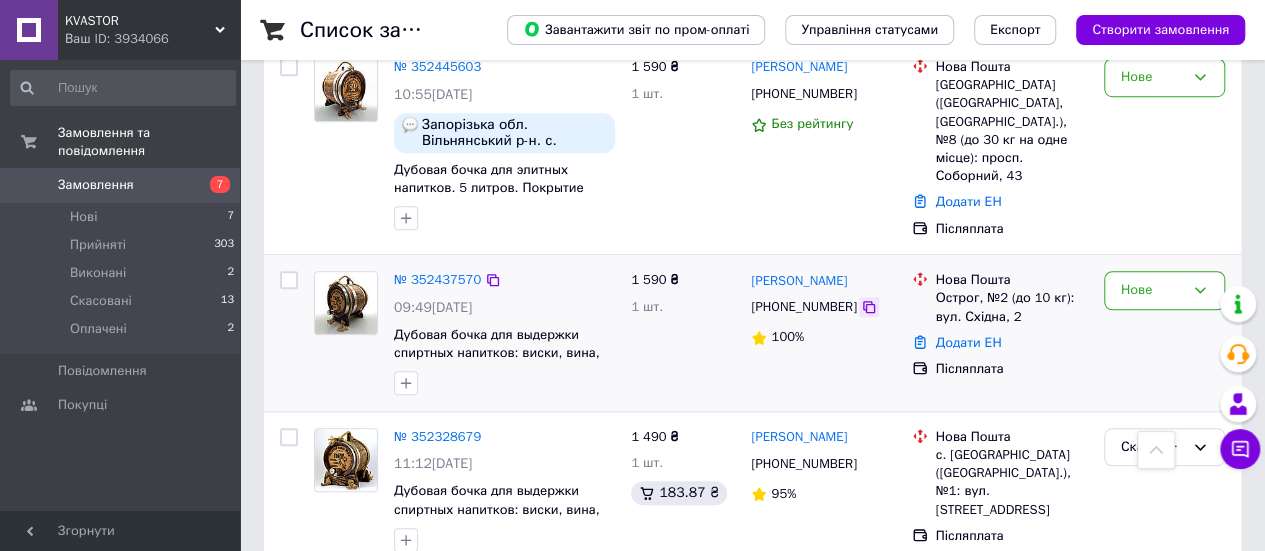 click 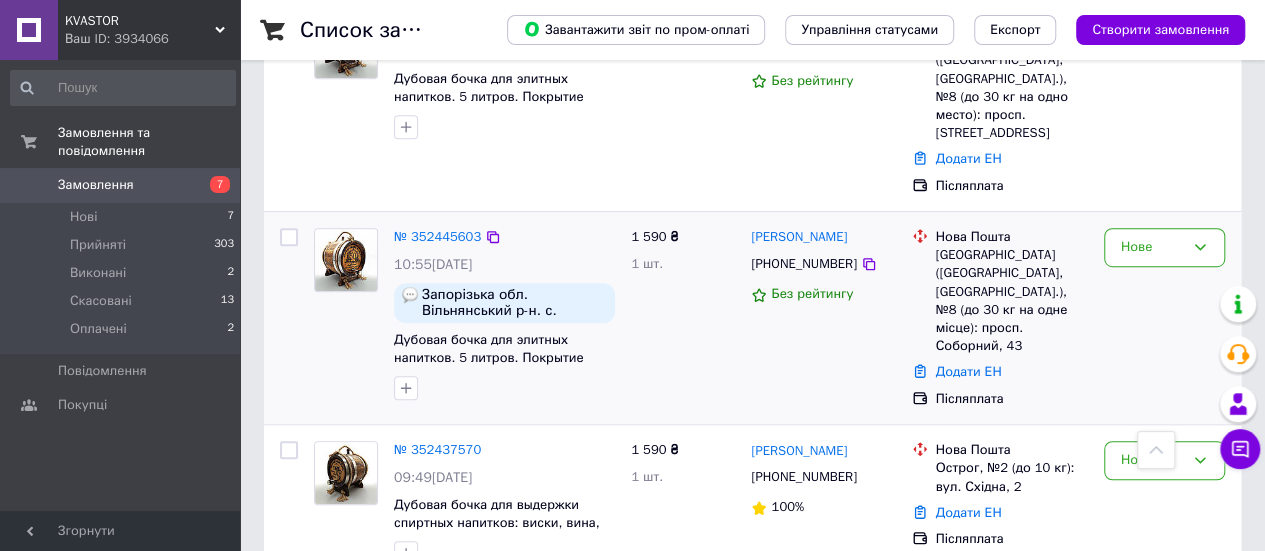 scroll, scrollTop: 500, scrollLeft: 0, axis: vertical 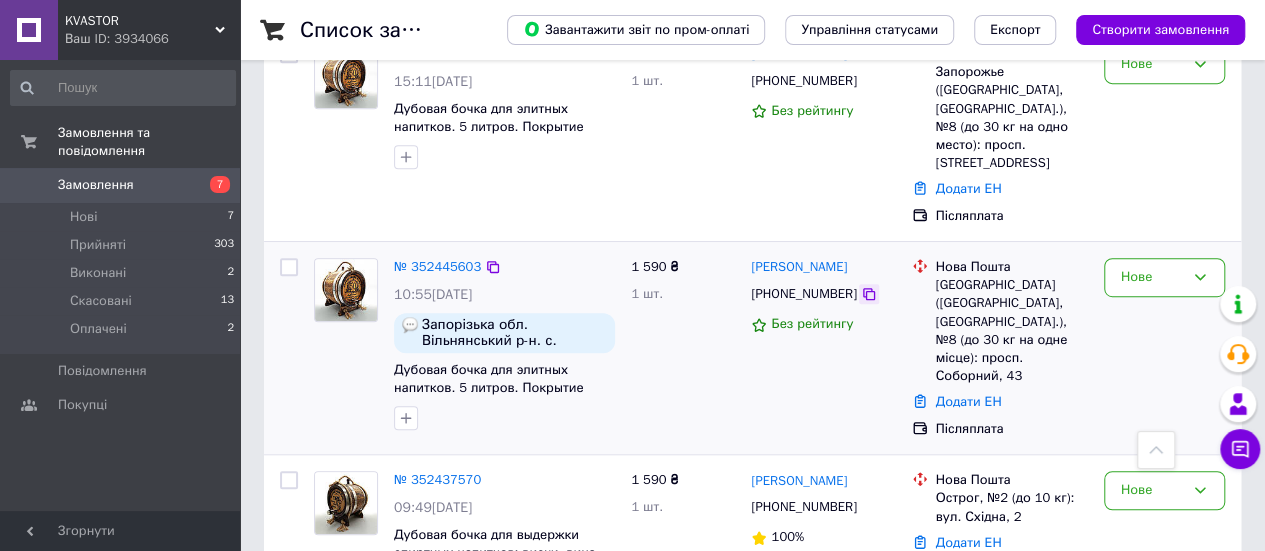 click 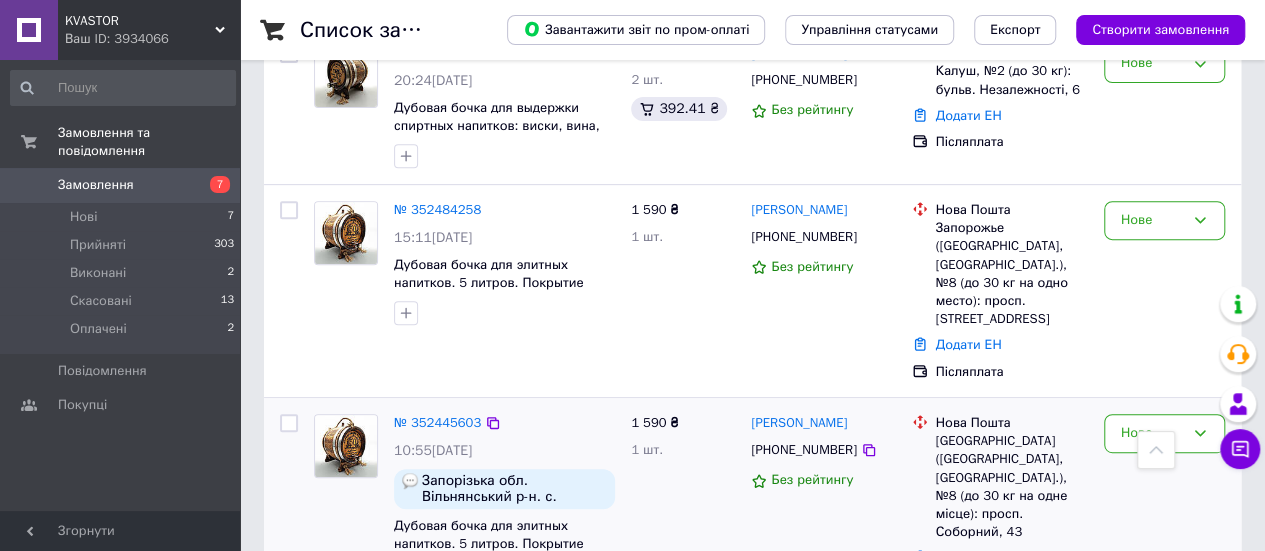 scroll, scrollTop: 300, scrollLeft: 0, axis: vertical 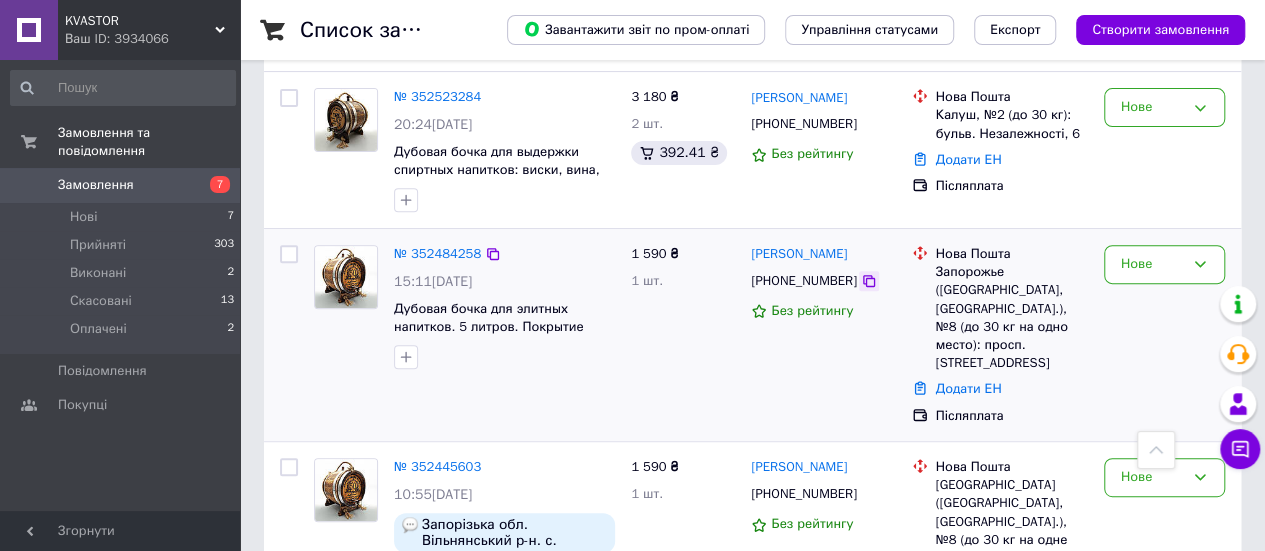 click 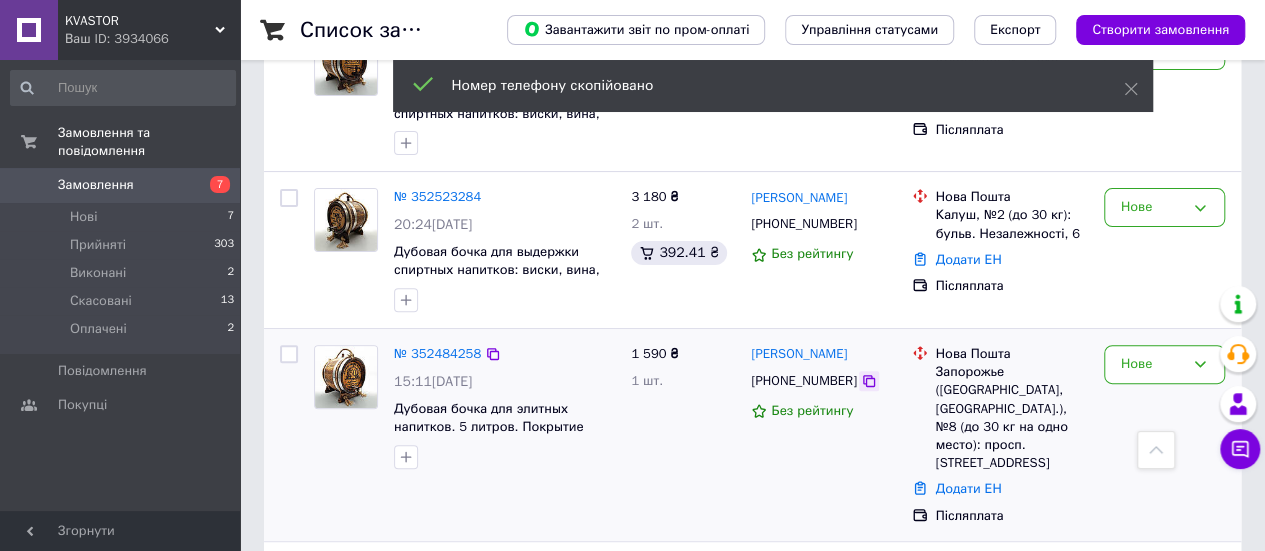 scroll, scrollTop: 100, scrollLeft: 0, axis: vertical 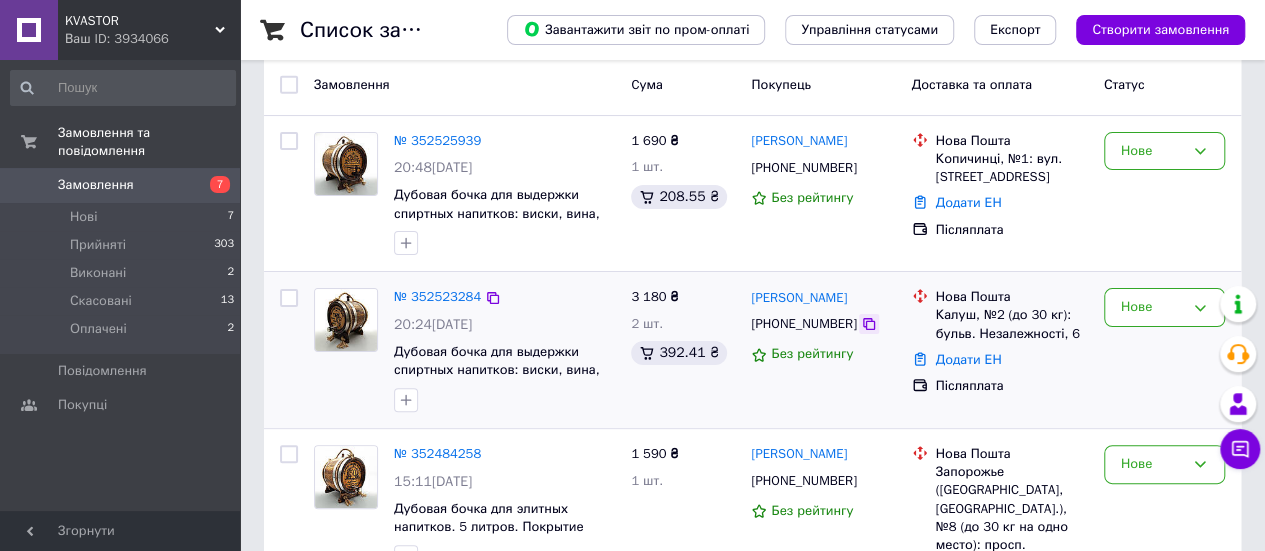 click 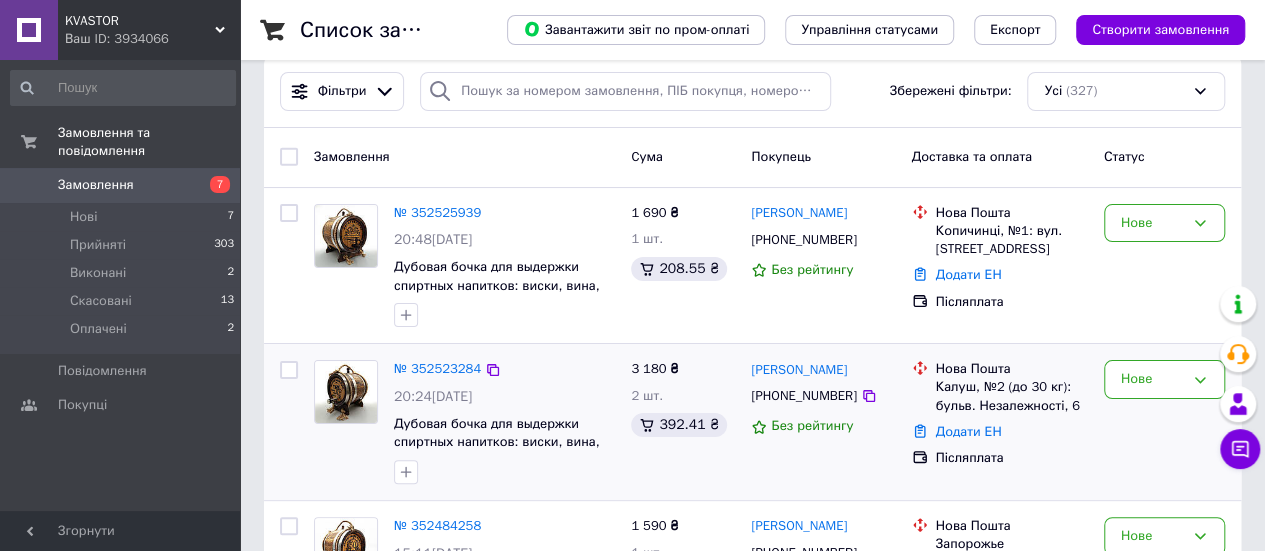 scroll, scrollTop: 0, scrollLeft: 0, axis: both 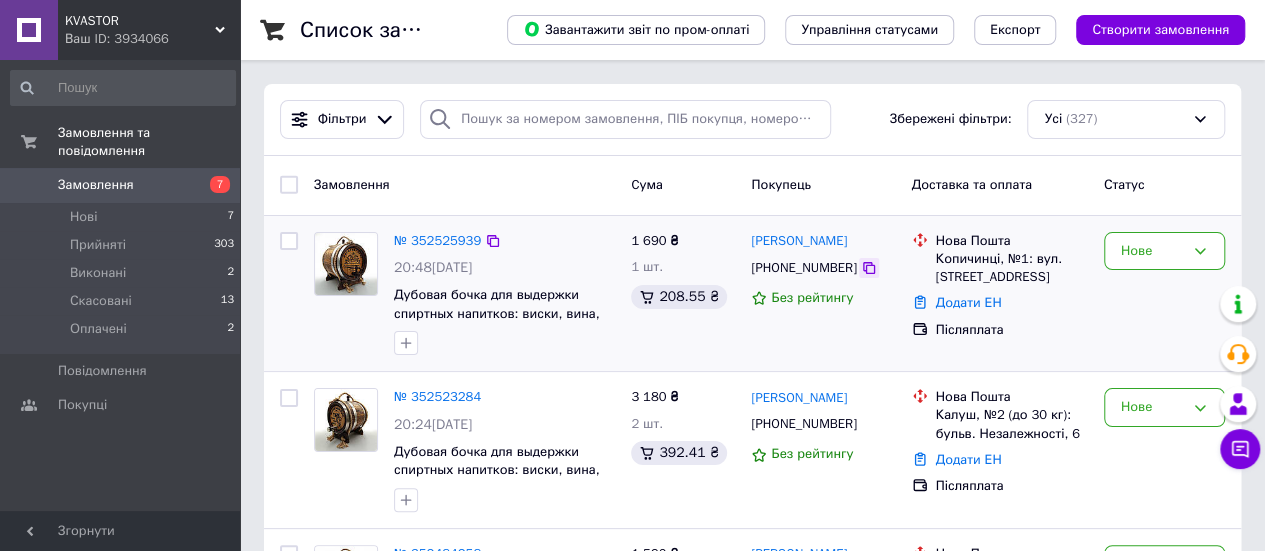 click 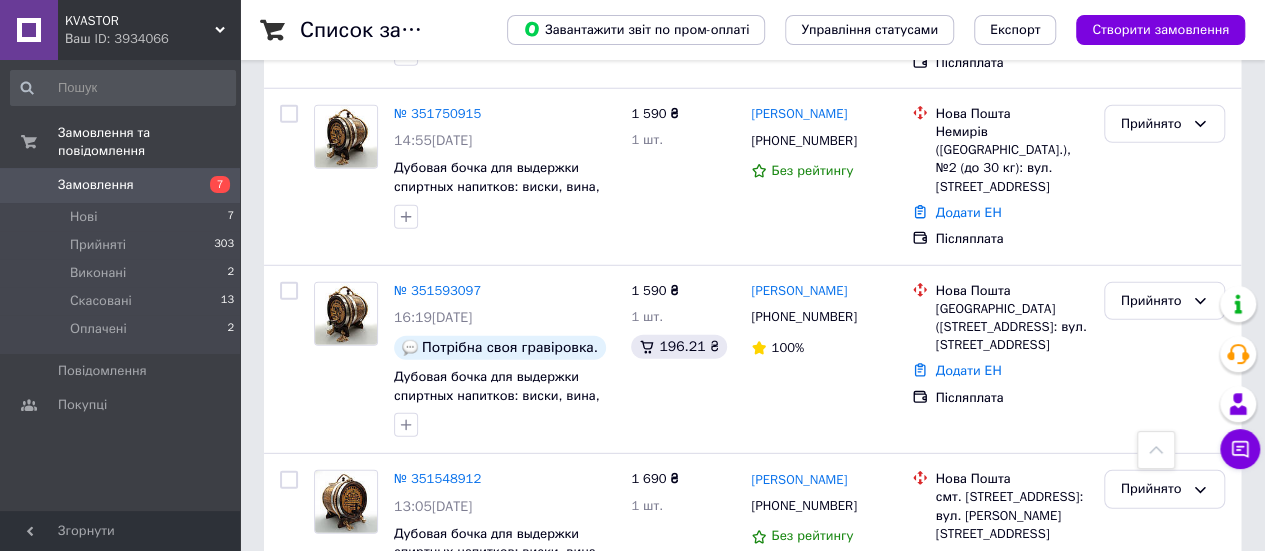 scroll, scrollTop: 2800, scrollLeft: 0, axis: vertical 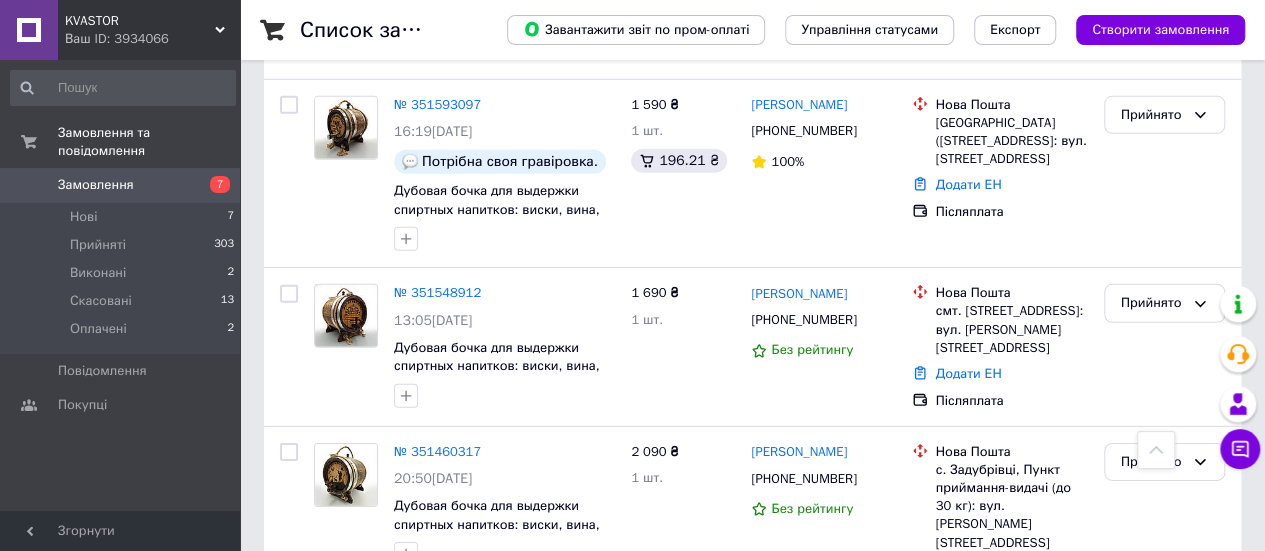 click 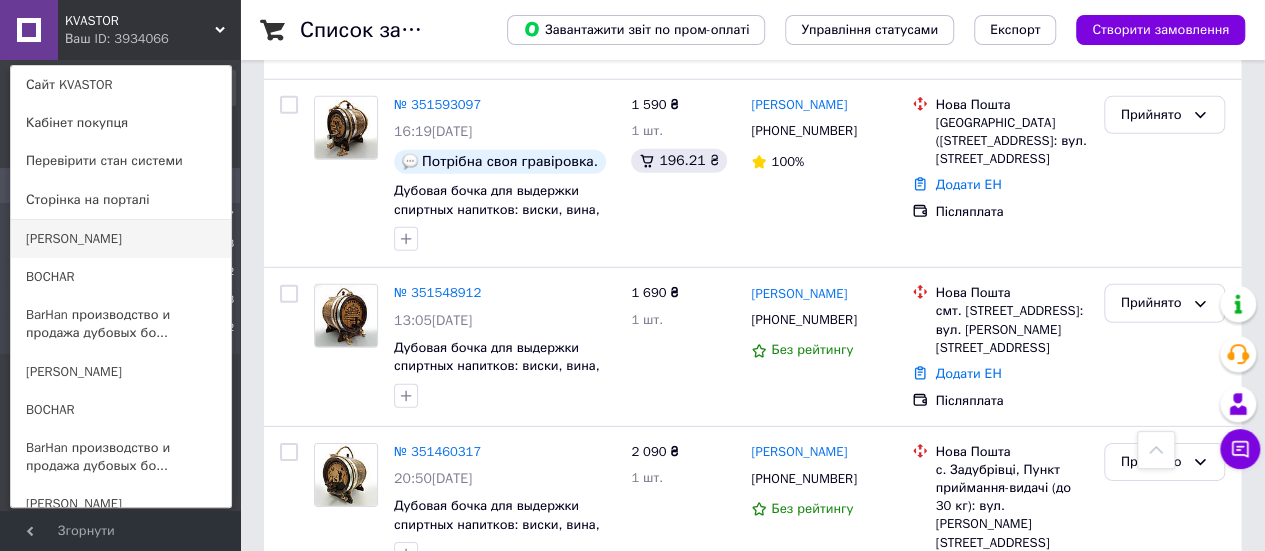 click on "[PERSON_NAME]" at bounding box center (121, 239) 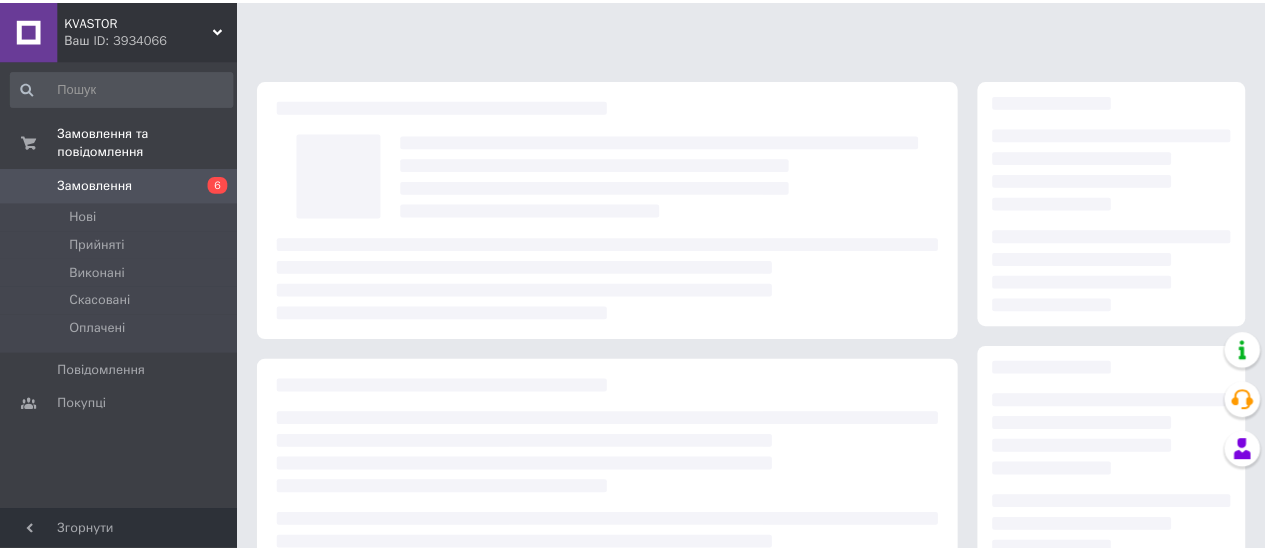 scroll, scrollTop: 0, scrollLeft: 0, axis: both 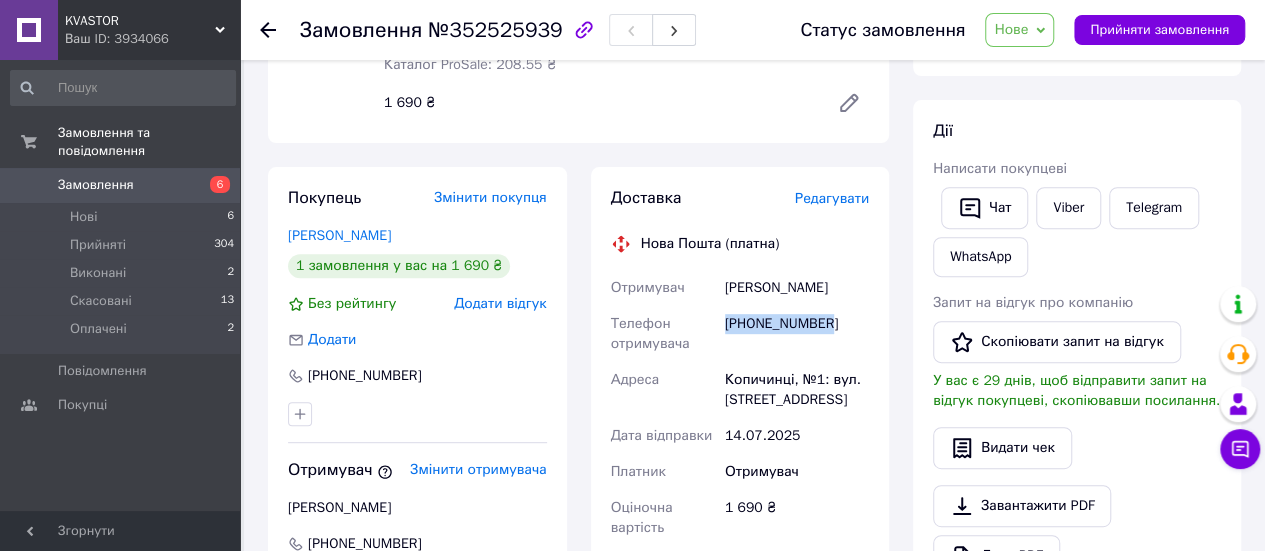 drag, startPoint x: 822, startPoint y: 325, endPoint x: 725, endPoint y: 318, distance: 97.25225 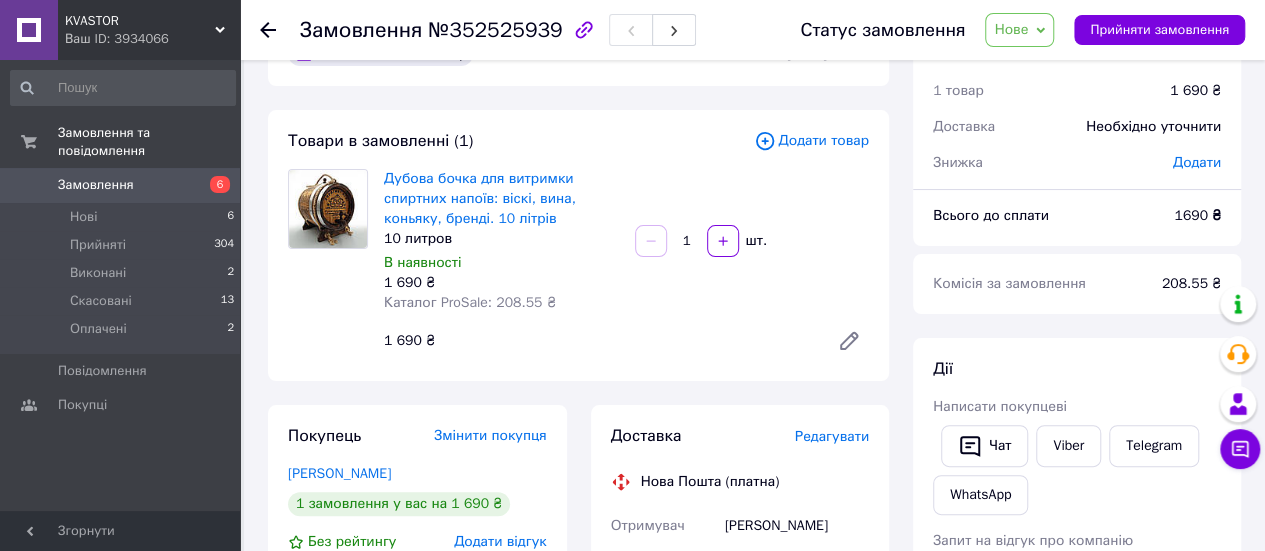scroll, scrollTop: 0, scrollLeft: 0, axis: both 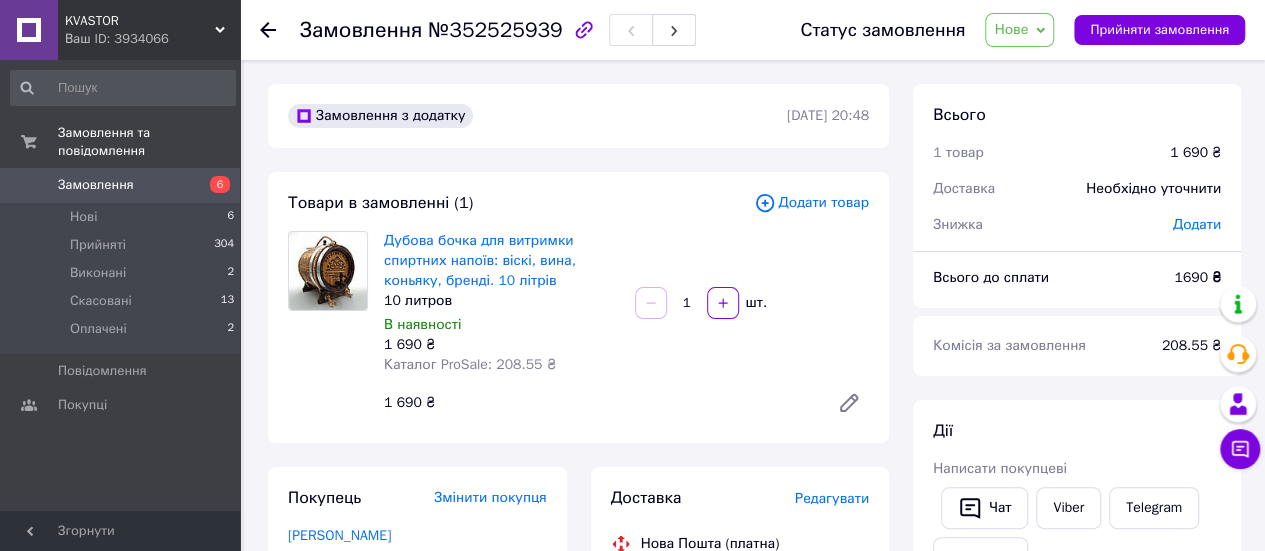 click on "1 690 ₴" at bounding box center [598, 403] 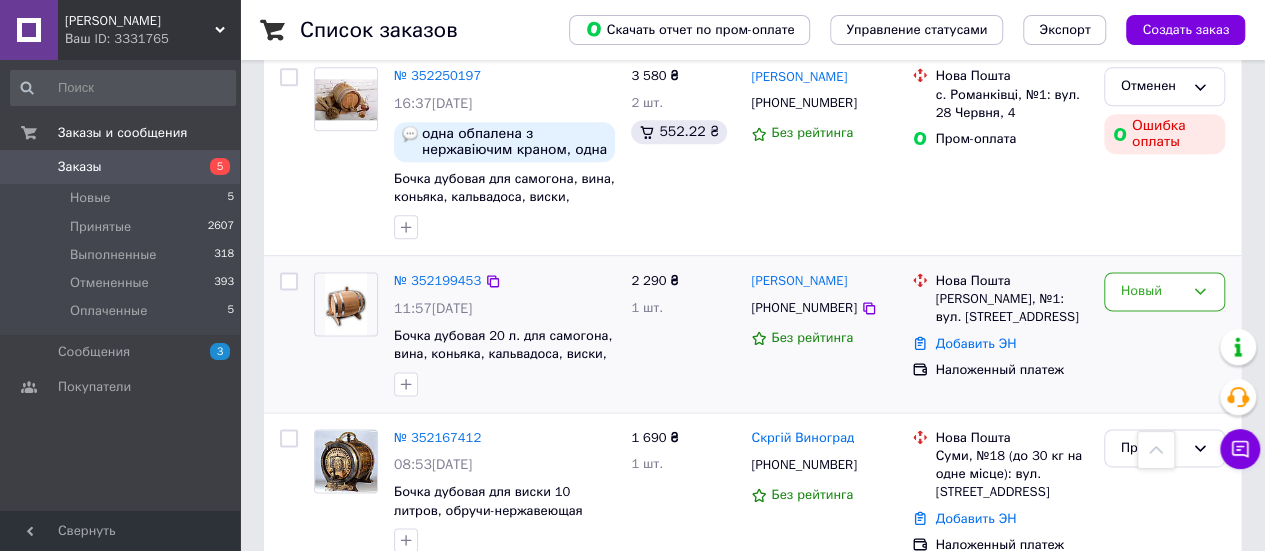 scroll, scrollTop: 1200, scrollLeft: 0, axis: vertical 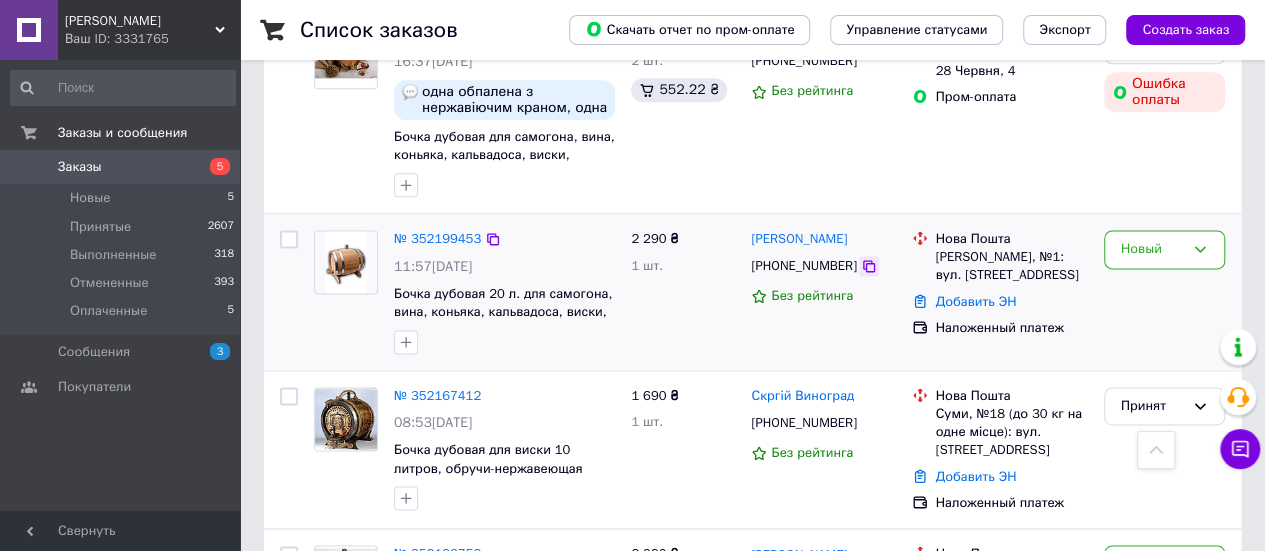 click 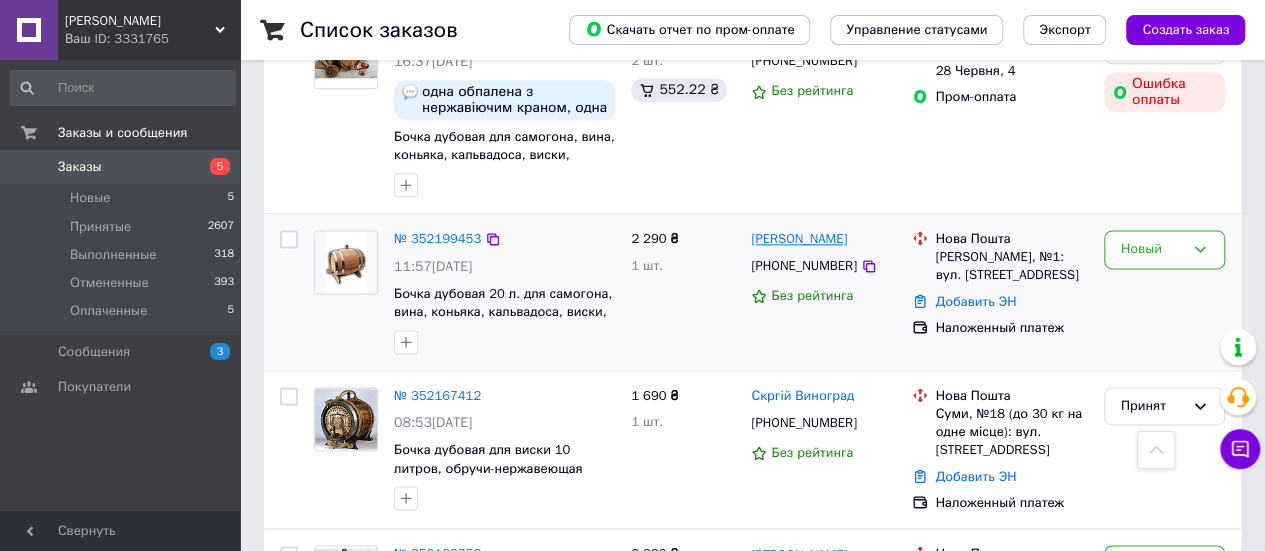 drag, startPoint x: 858, startPoint y: 183, endPoint x: 752, endPoint y: 185, distance: 106.01887 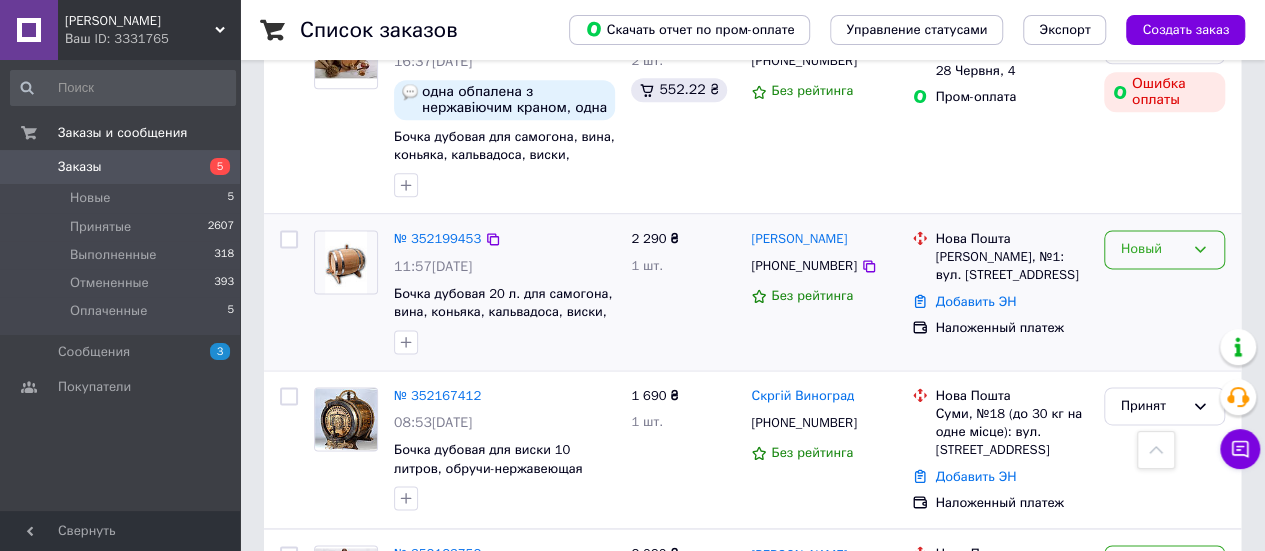 click on "Новый" at bounding box center [1164, 249] 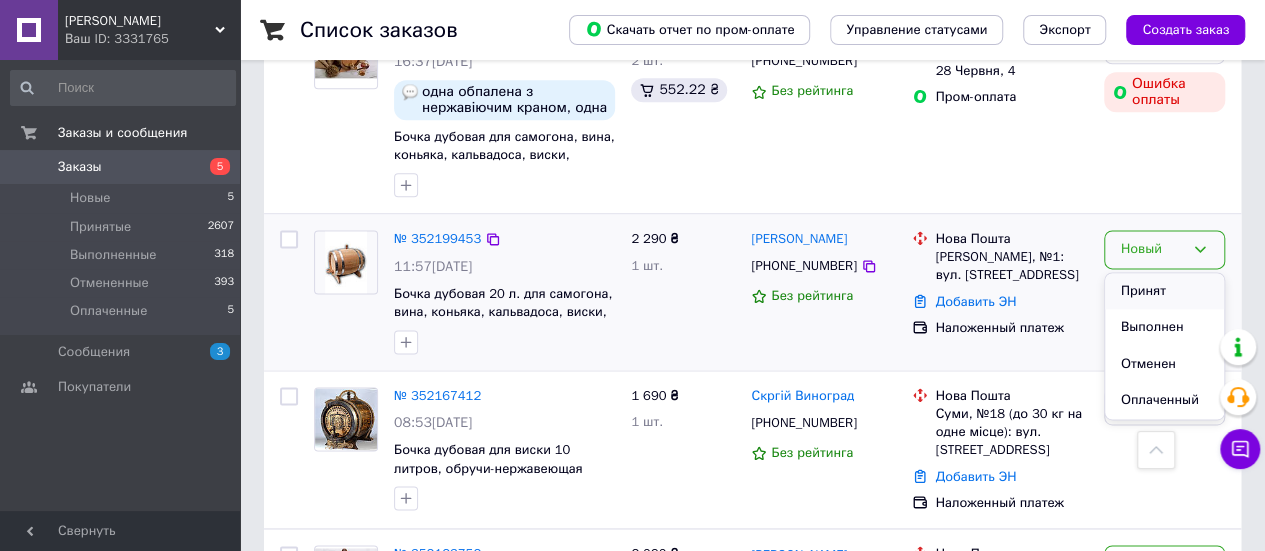 click on "Принят" at bounding box center (1164, 291) 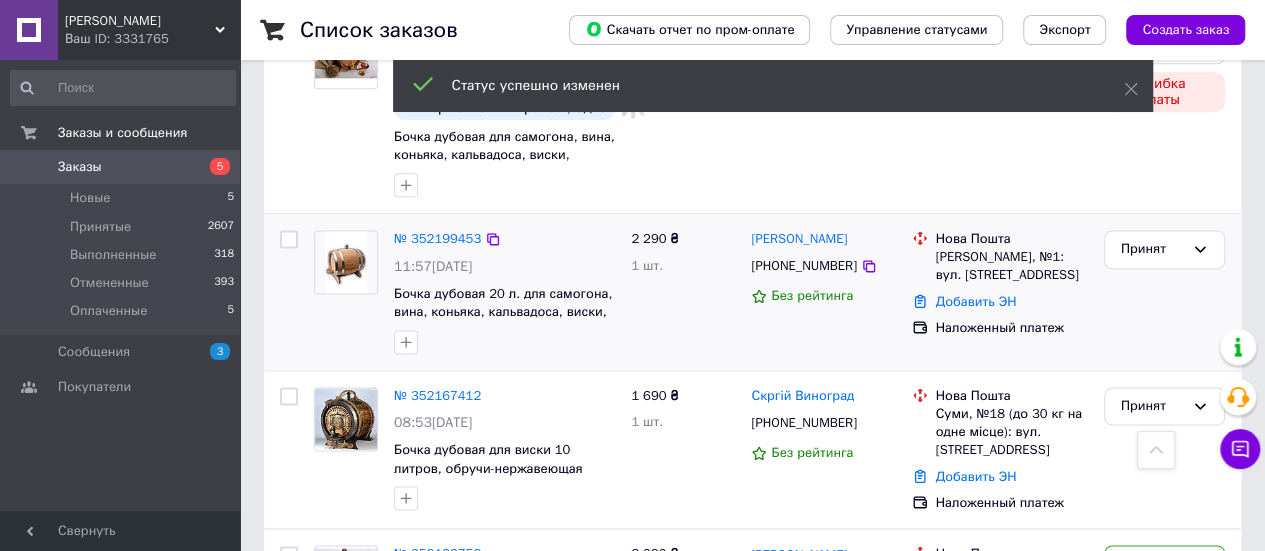 click on "Станіслав Кошіль +380952712932 Без рейтинга" at bounding box center (823, 292) 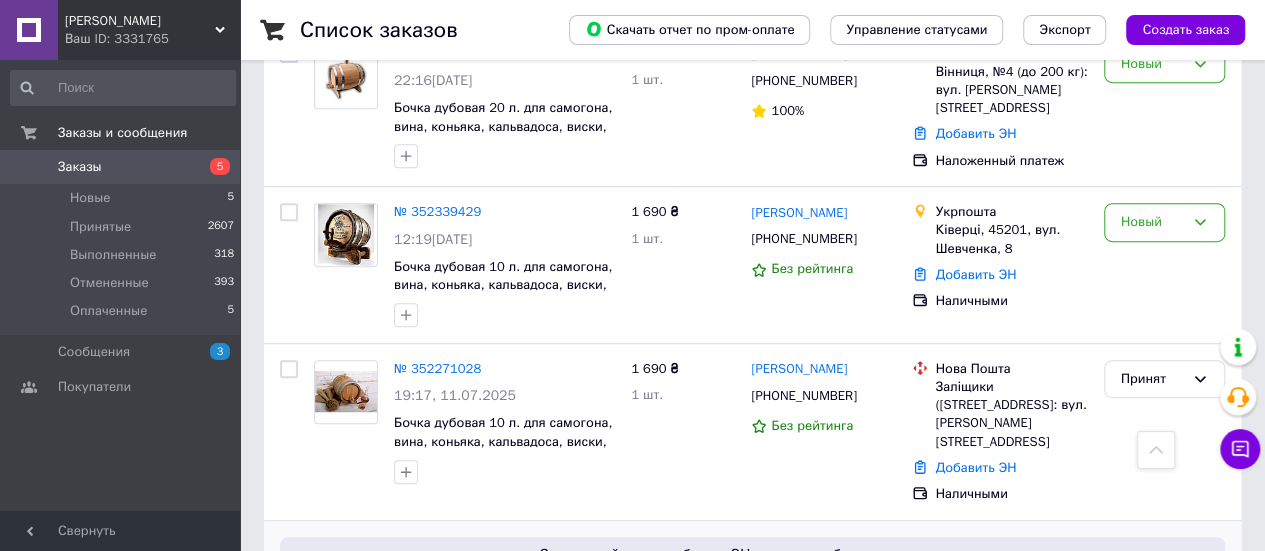 scroll, scrollTop: 500, scrollLeft: 0, axis: vertical 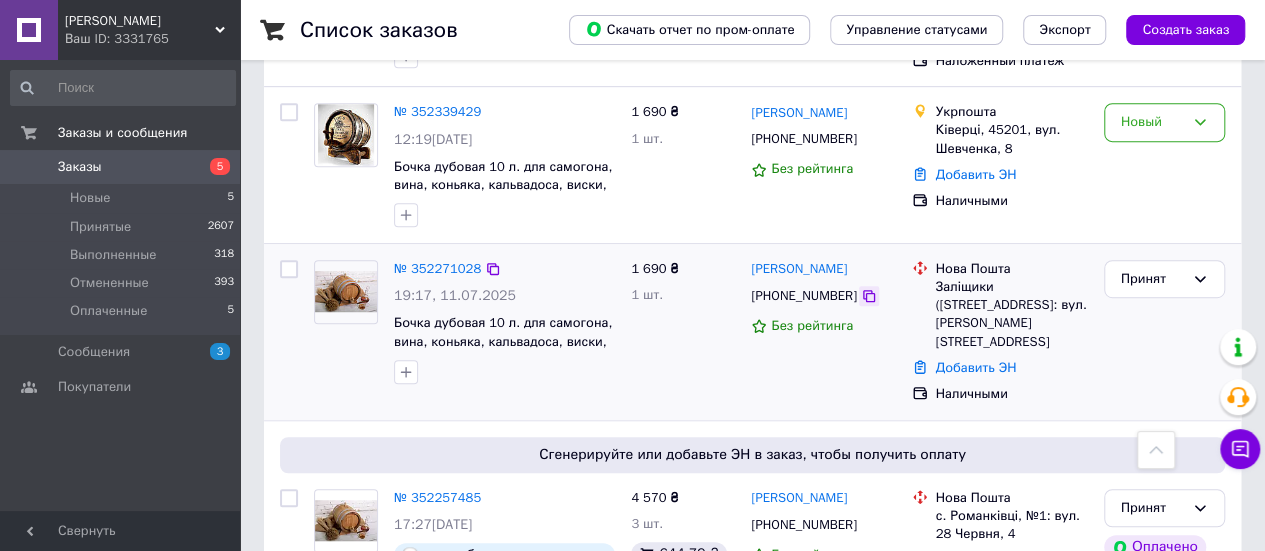 click 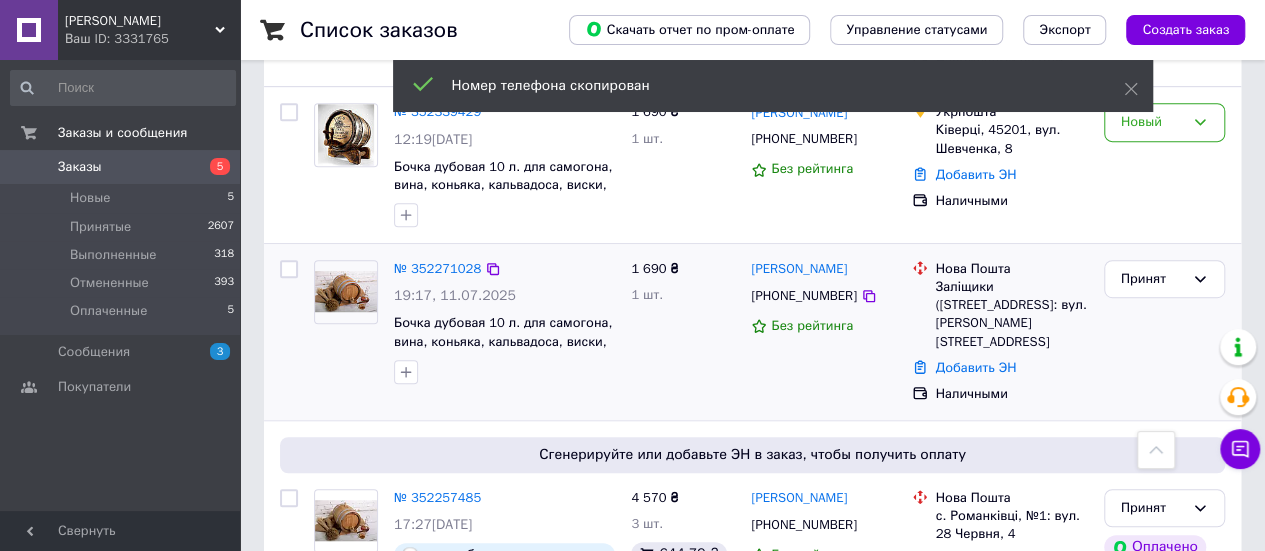 scroll, scrollTop: 300, scrollLeft: 0, axis: vertical 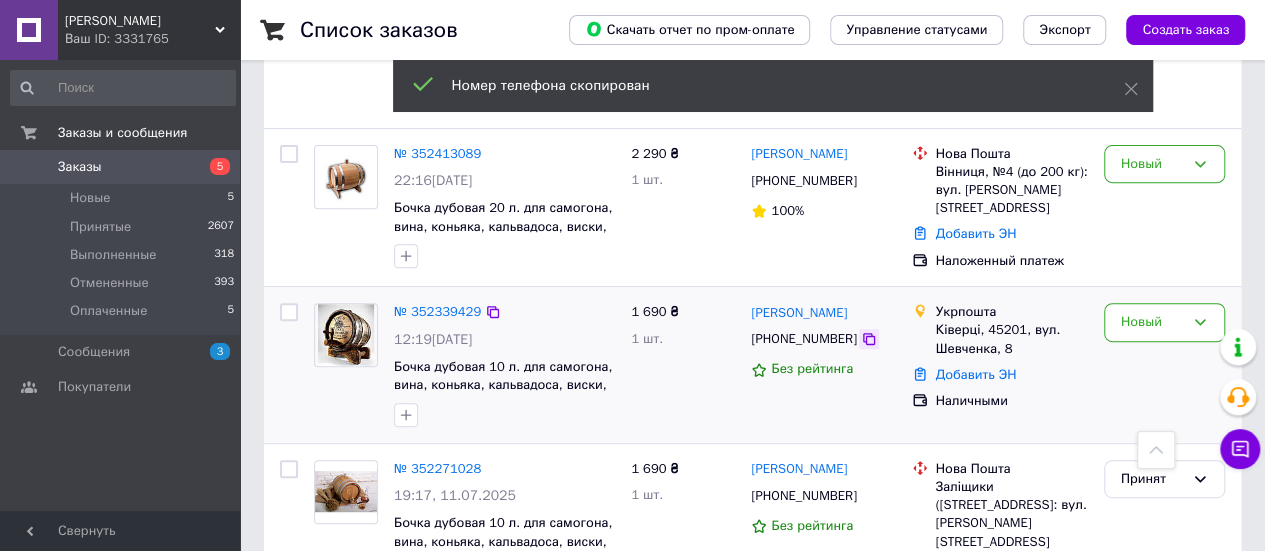 click 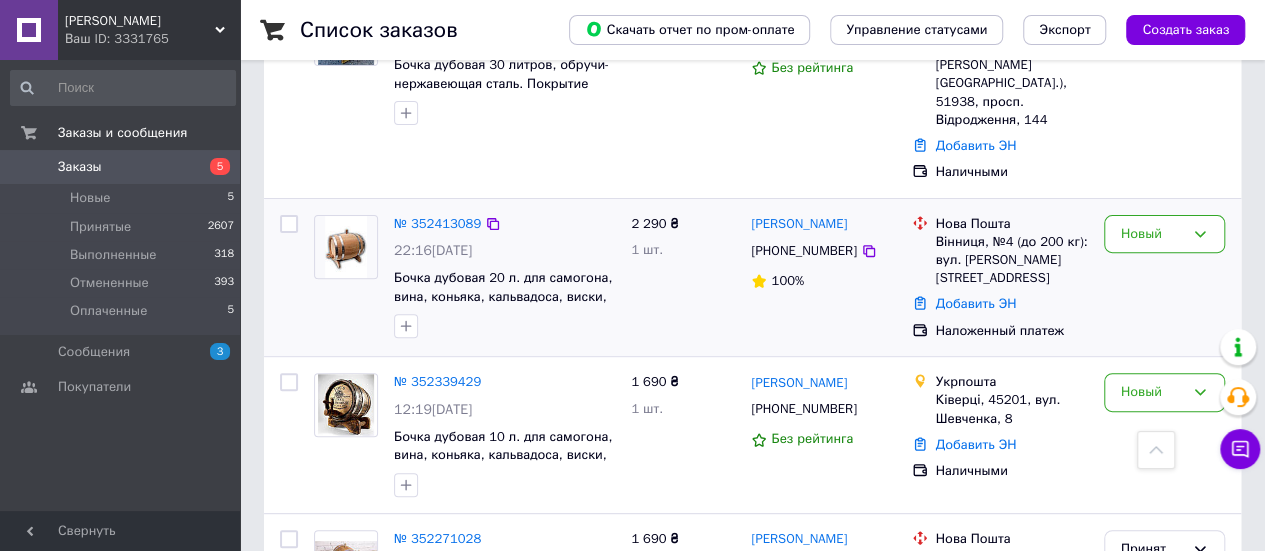 scroll, scrollTop: 200, scrollLeft: 0, axis: vertical 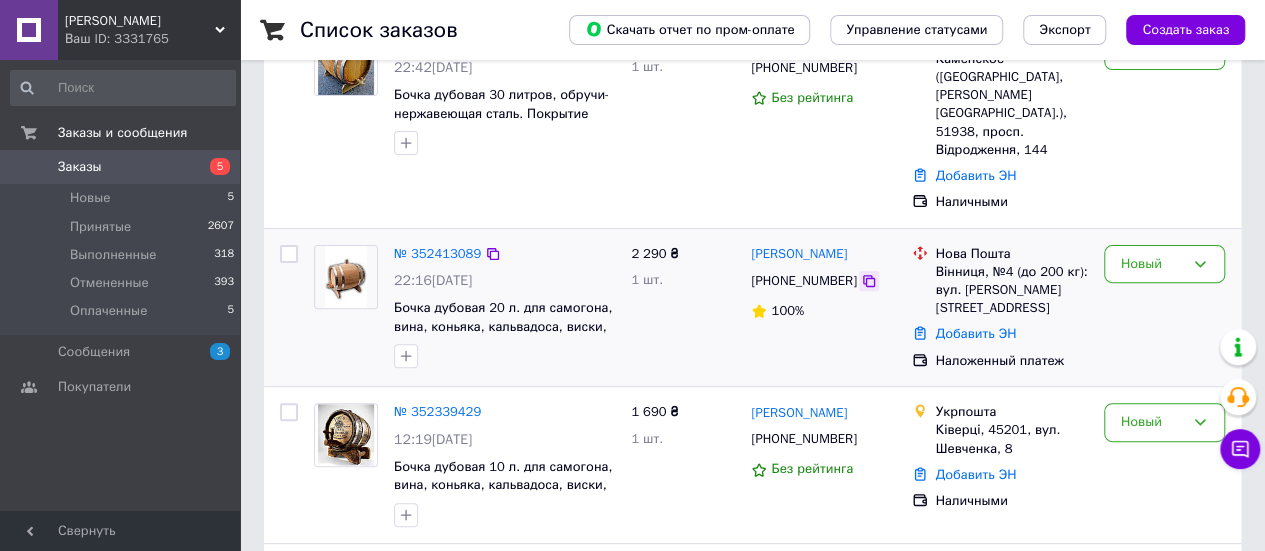 click 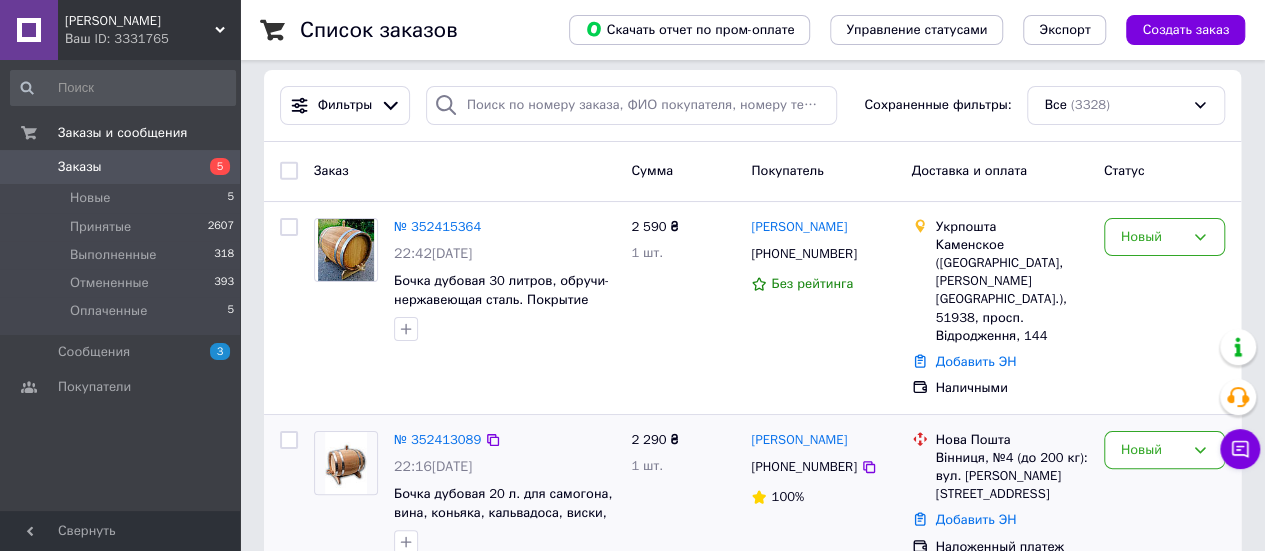 scroll, scrollTop: 0, scrollLeft: 0, axis: both 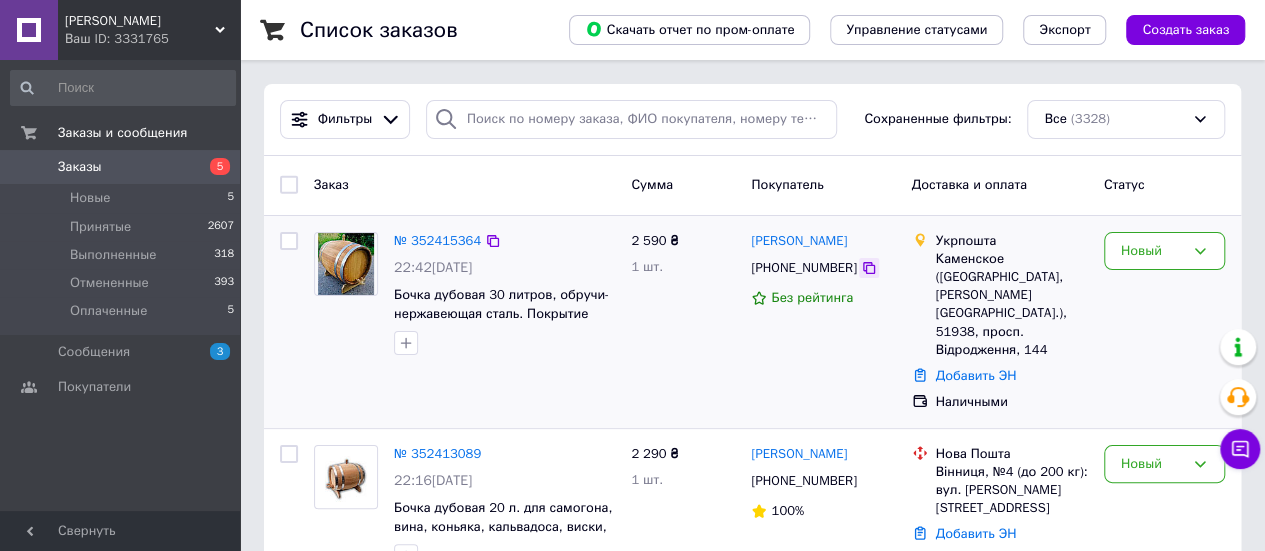 click 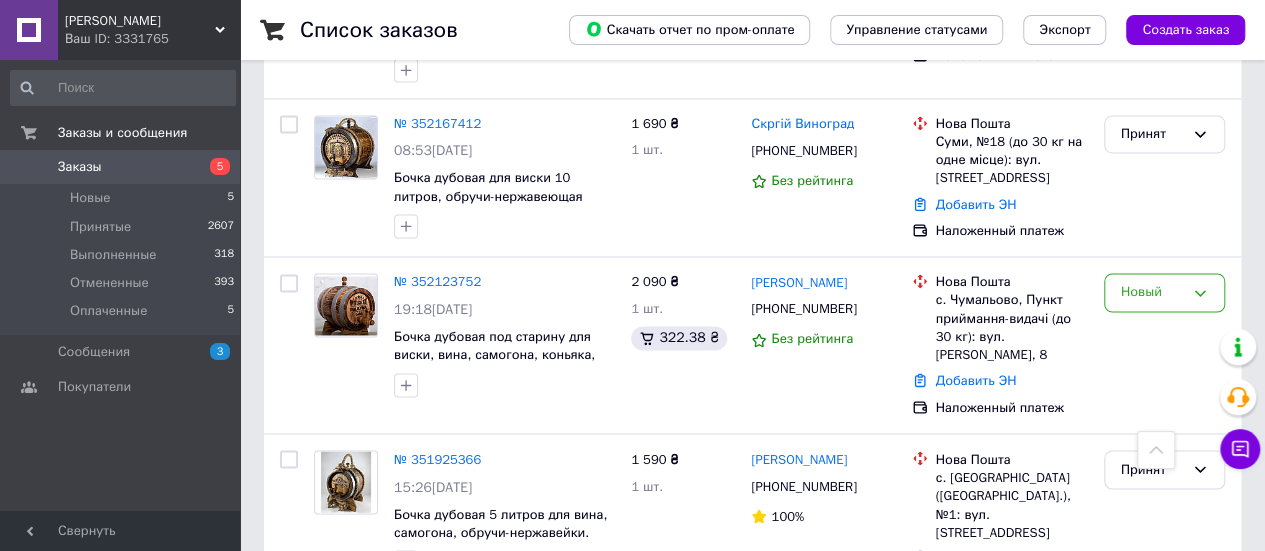 scroll, scrollTop: 1600, scrollLeft: 0, axis: vertical 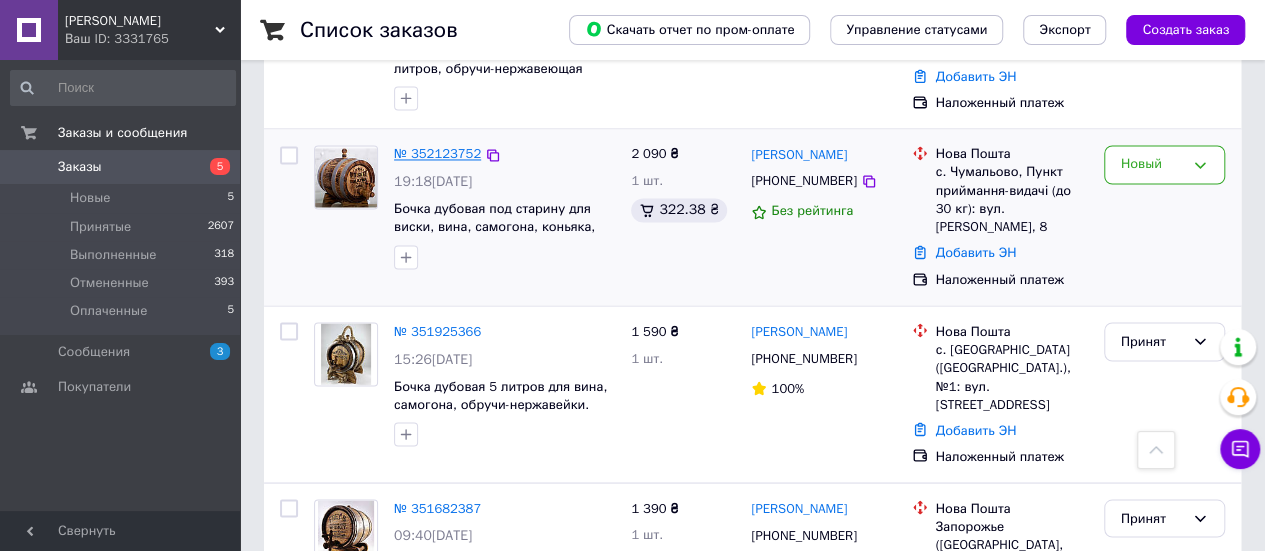 click on "№ 352123752" at bounding box center [437, 153] 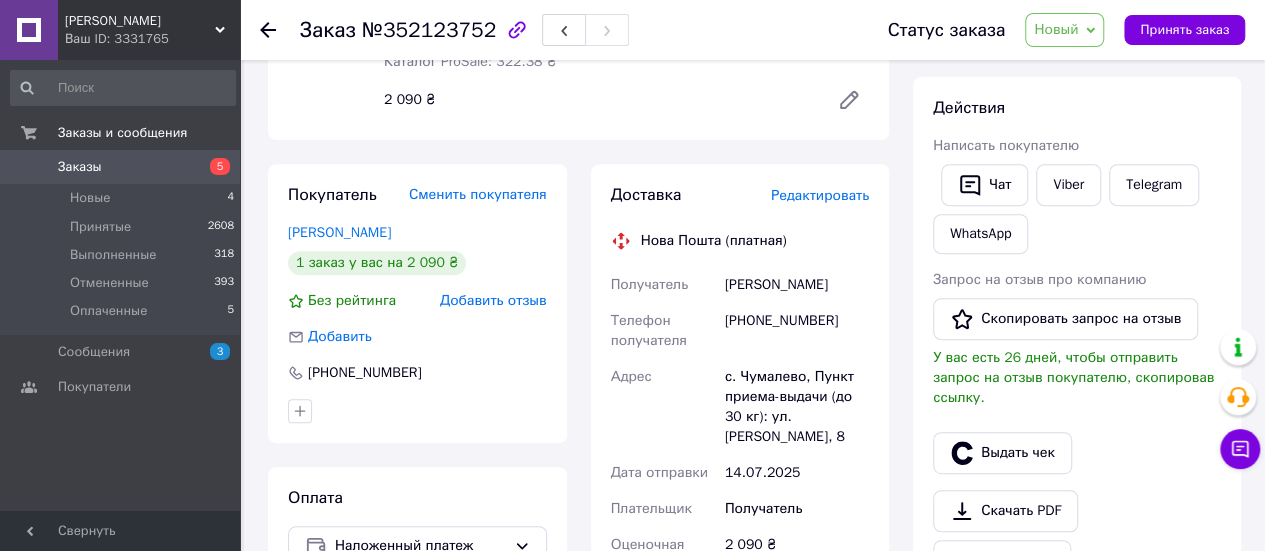 scroll, scrollTop: 0, scrollLeft: 0, axis: both 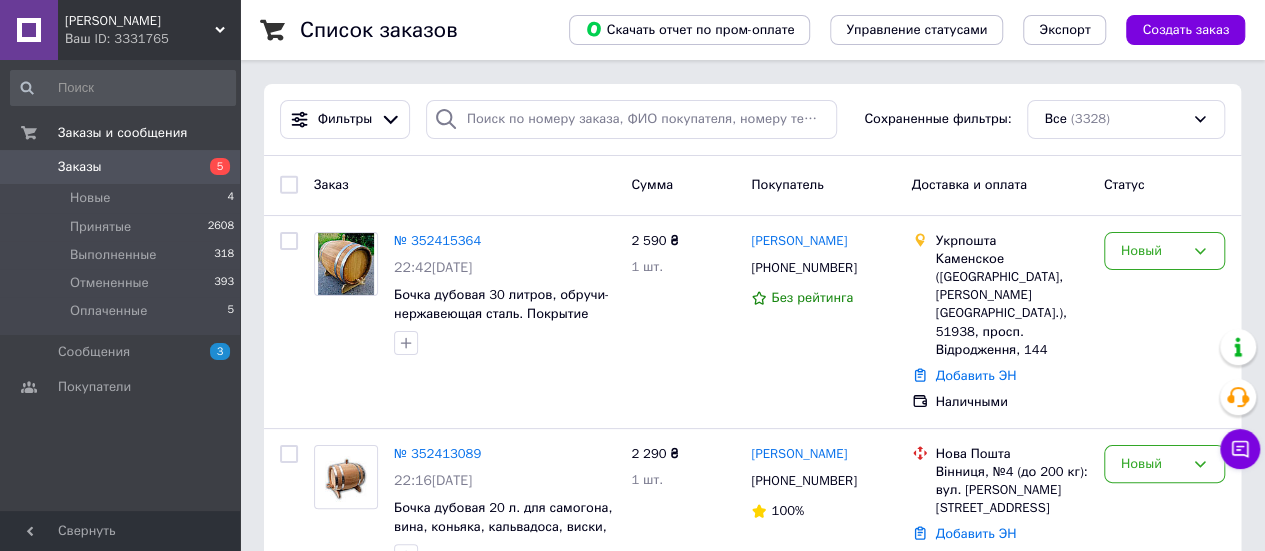 click 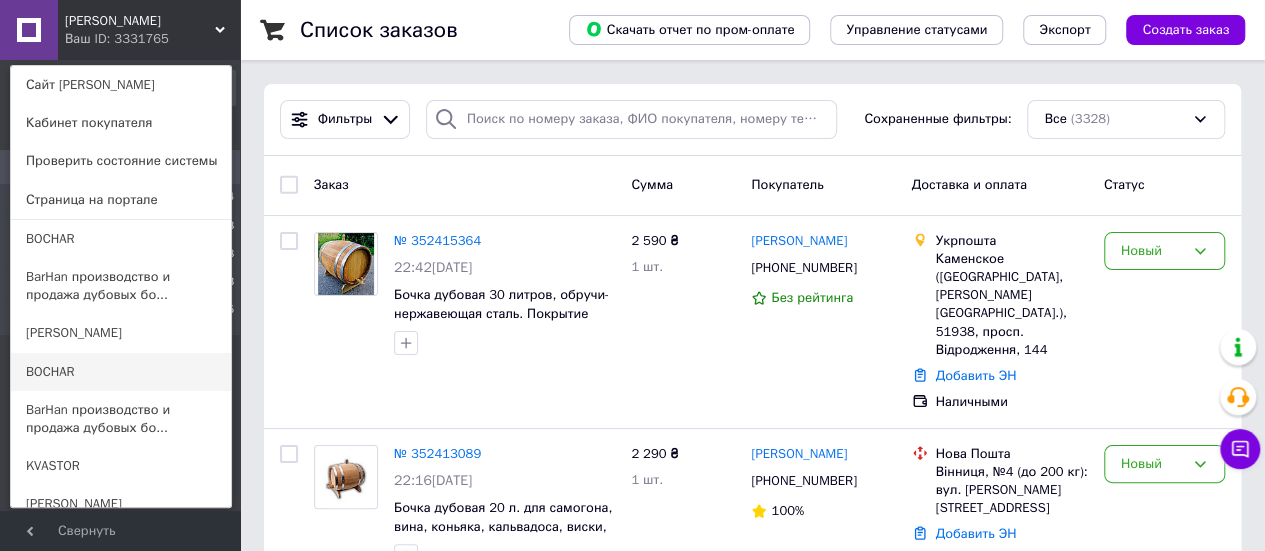 click on "BOCHAR" at bounding box center [121, 372] 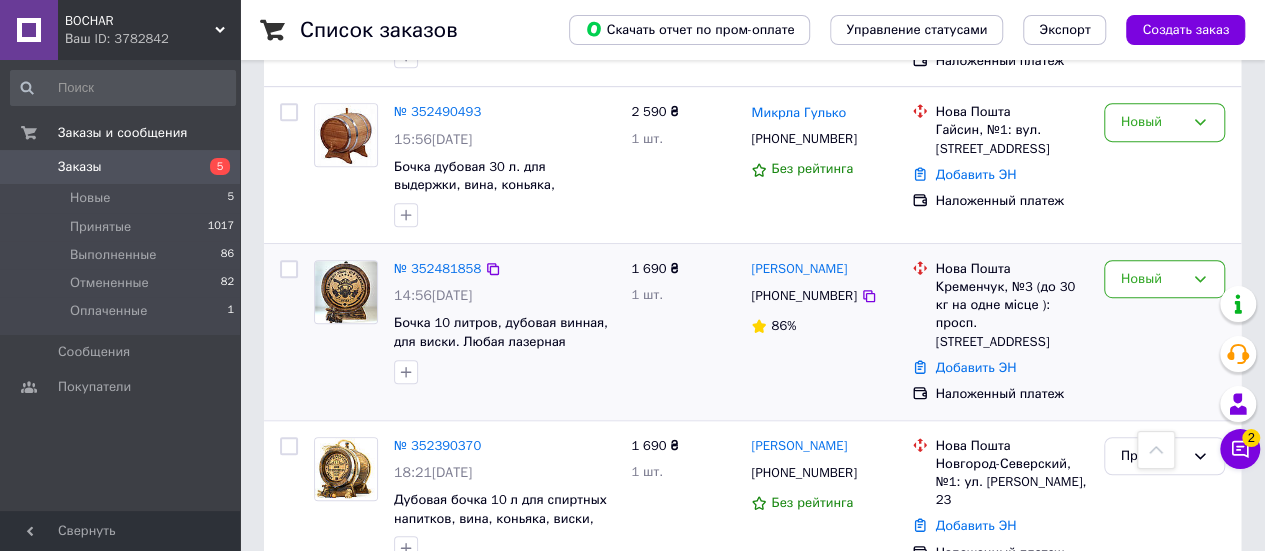 scroll, scrollTop: 400, scrollLeft: 0, axis: vertical 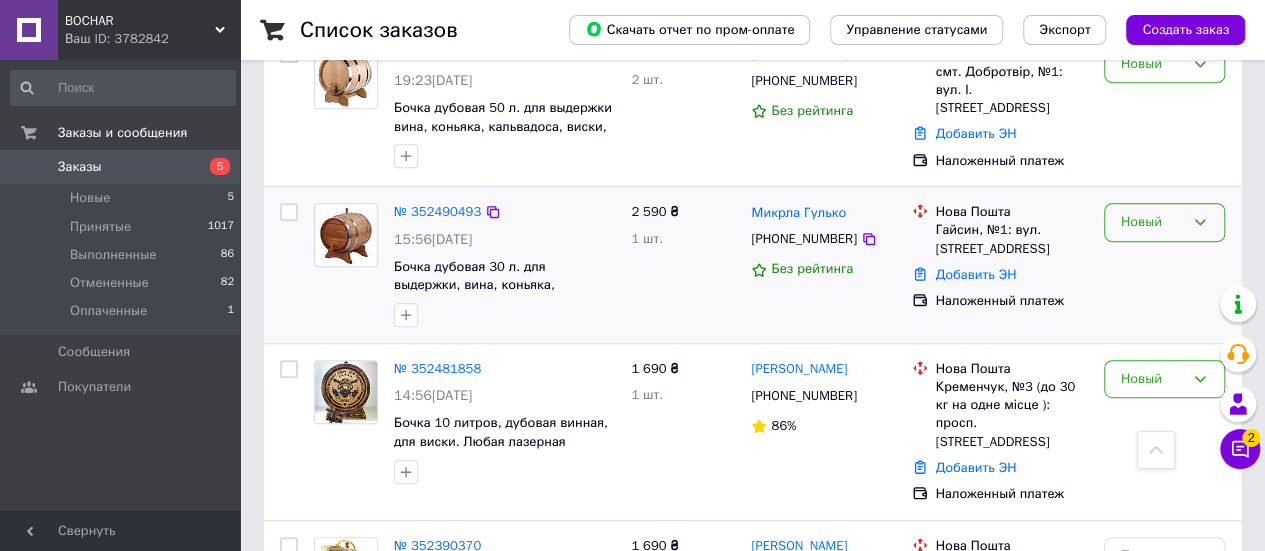 click on "Новый" at bounding box center [1164, 222] 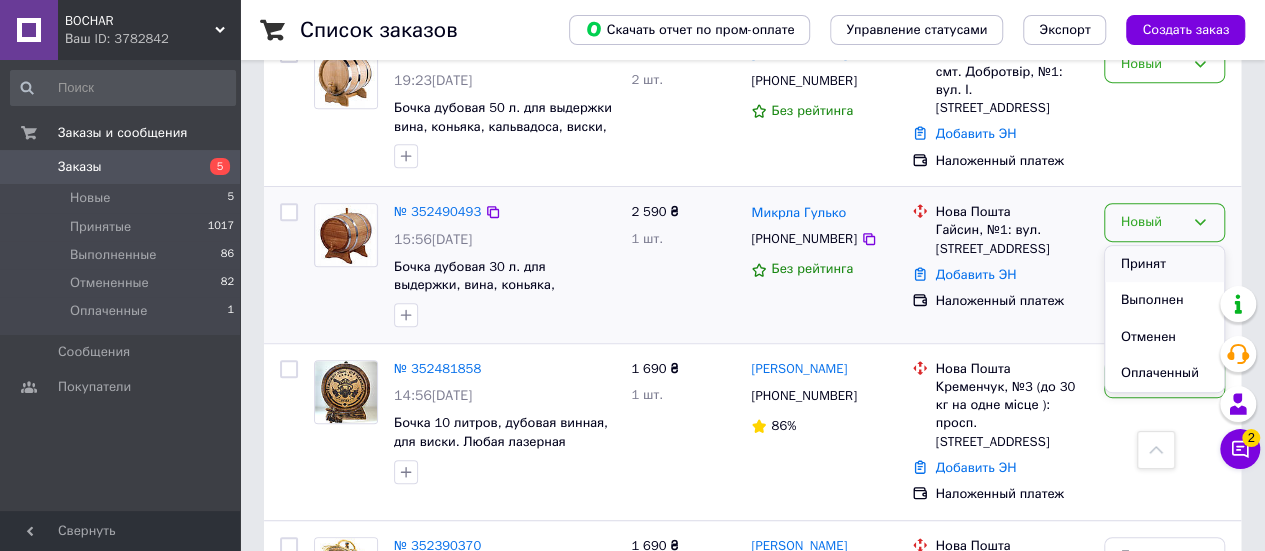 click on "Принят" at bounding box center [1164, 264] 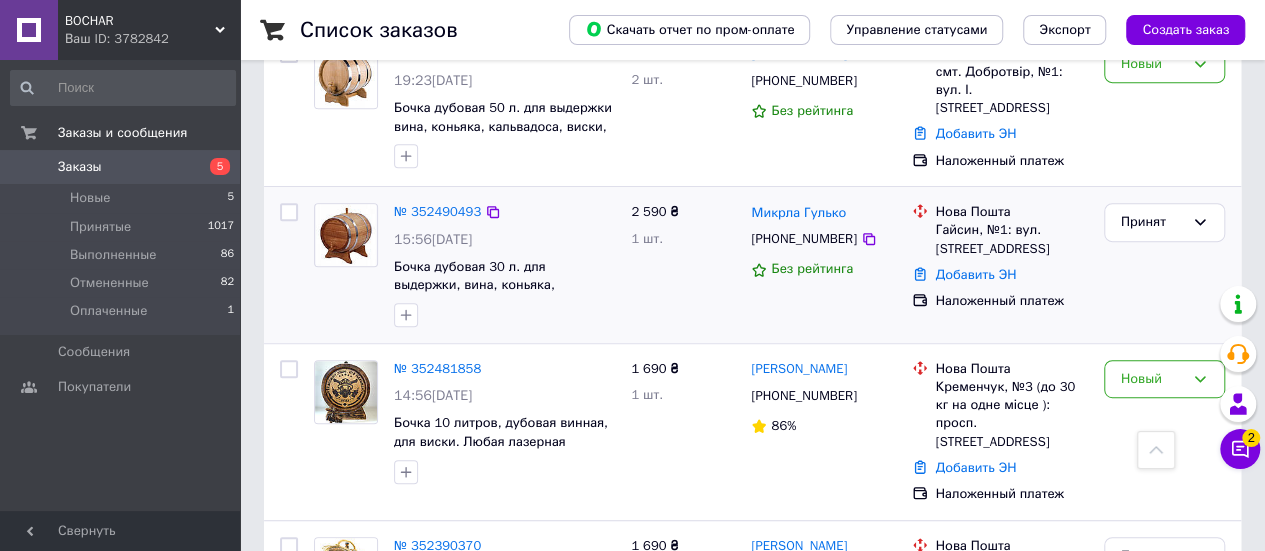 click on "BOCHAR Ваш ID: 3782842" at bounding box center (149, 30) 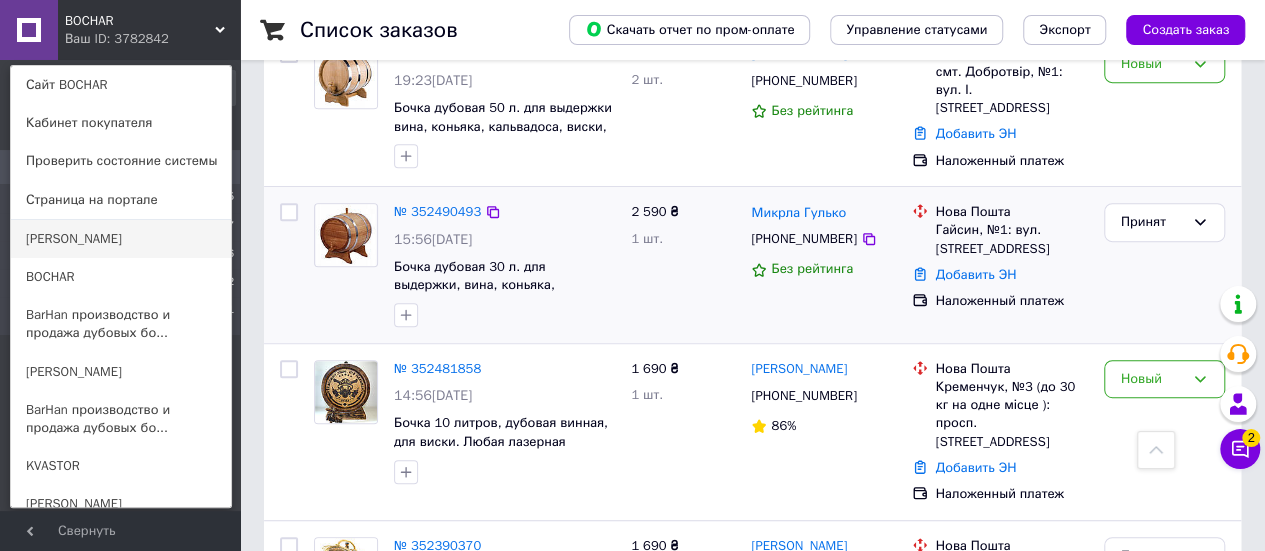 click on "[PERSON_NAME]" at bounding box center (121, 239) 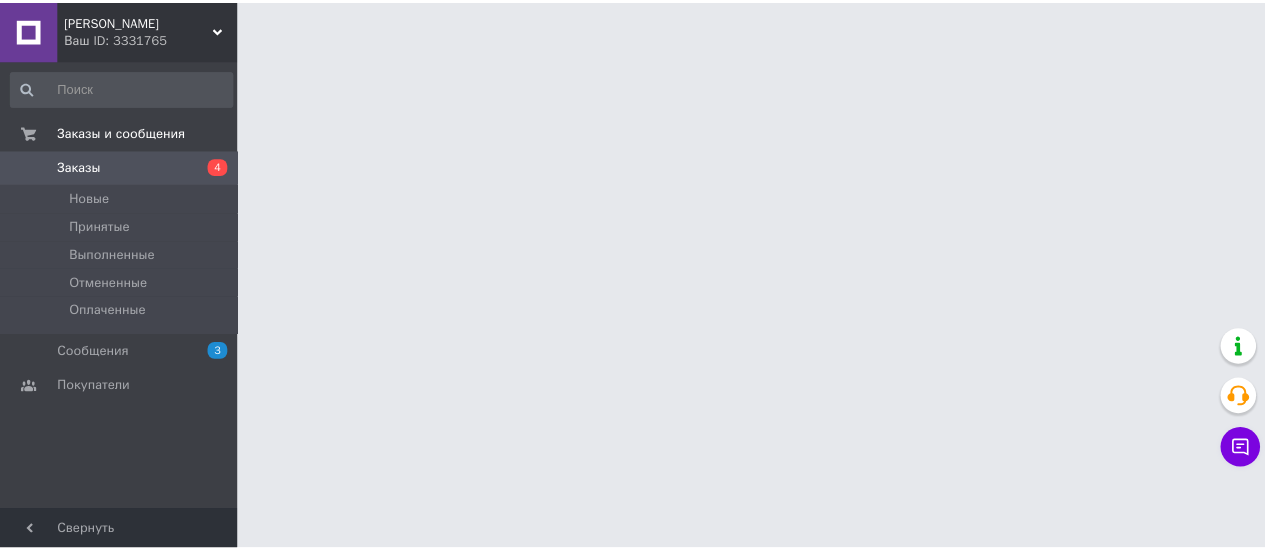 scroll, scrollTop: 0, scrollLeft: 0, axis: both 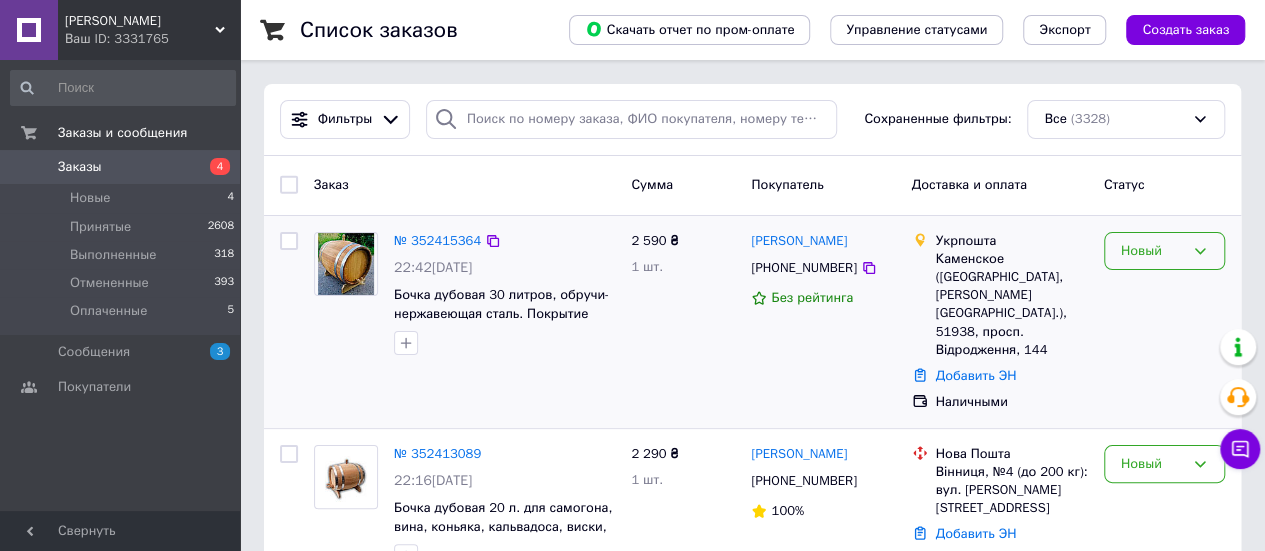 click on "Новый" at bounding box center (1152, 251) 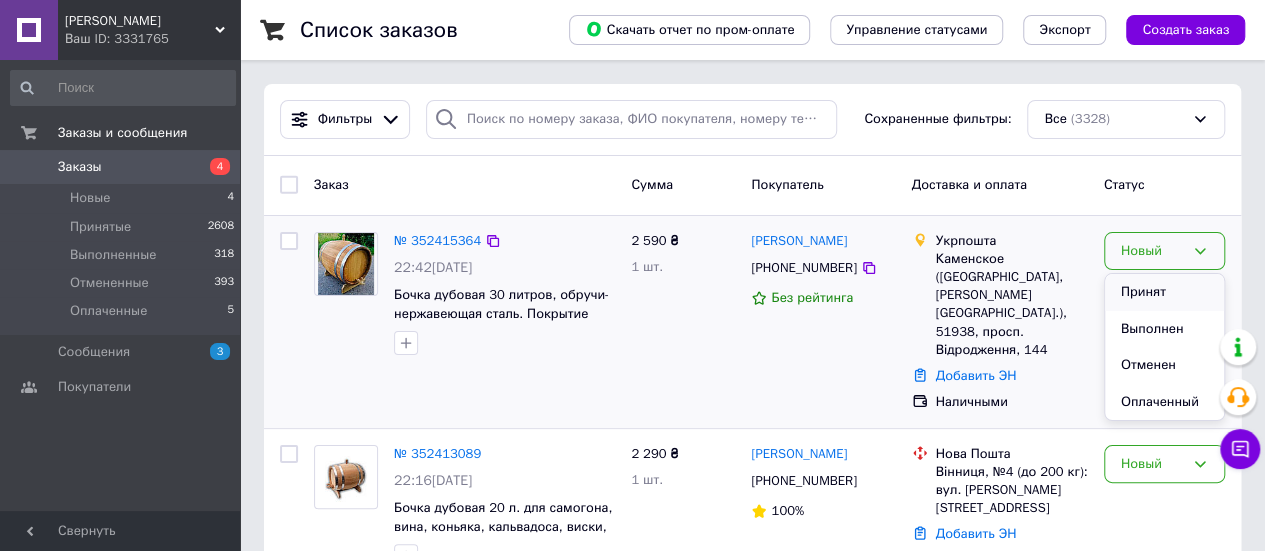 click on "Принят" at bounding box center (1164, 292) 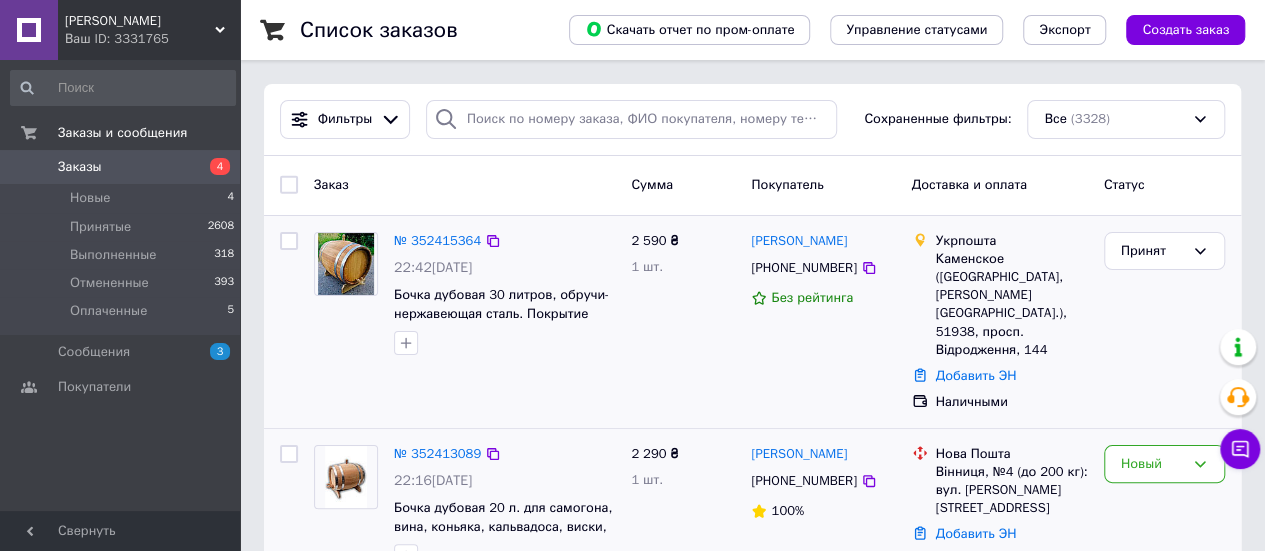 scroll, scrollTop: 100, scrollLeft: 0, axis: vertical 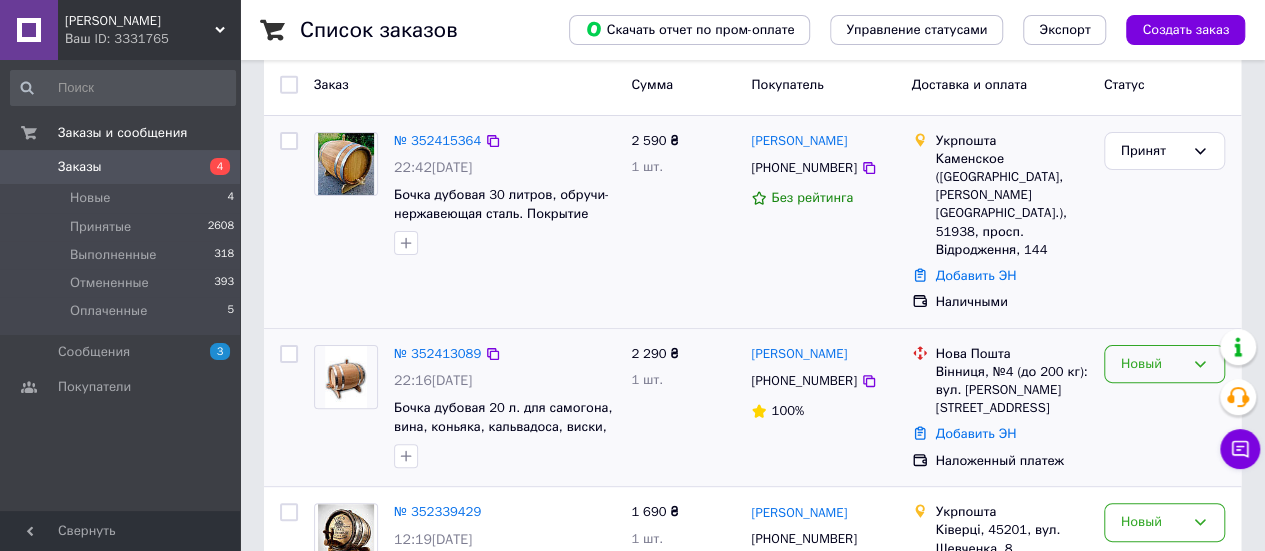 click on "Новый" at bounding box center (1152, 364) 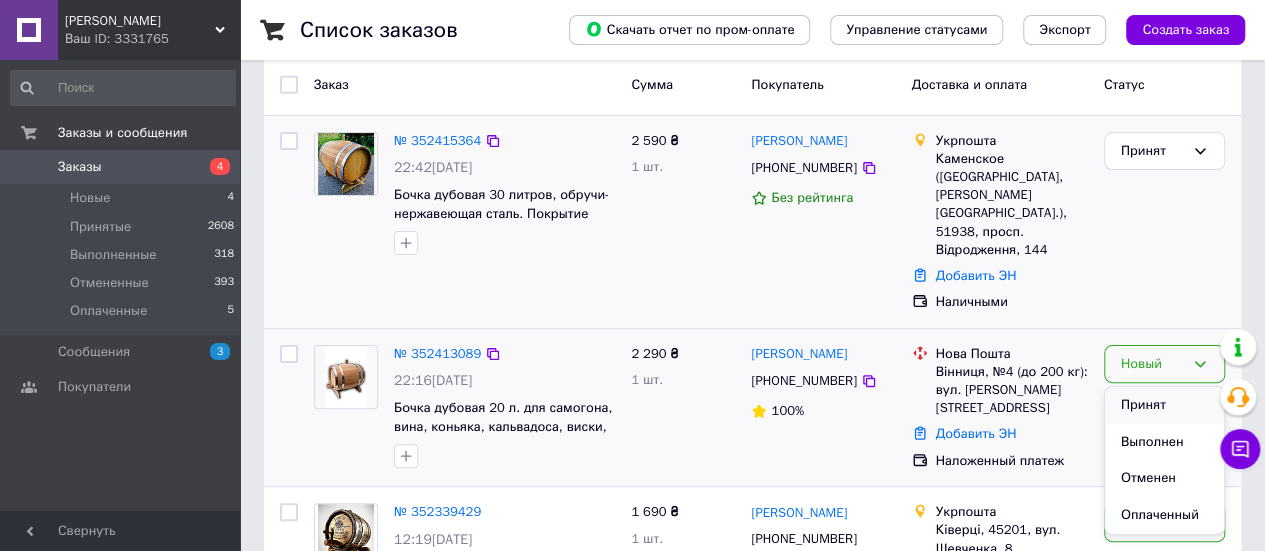 click on "Принят" at bounding box center (1164, 405) 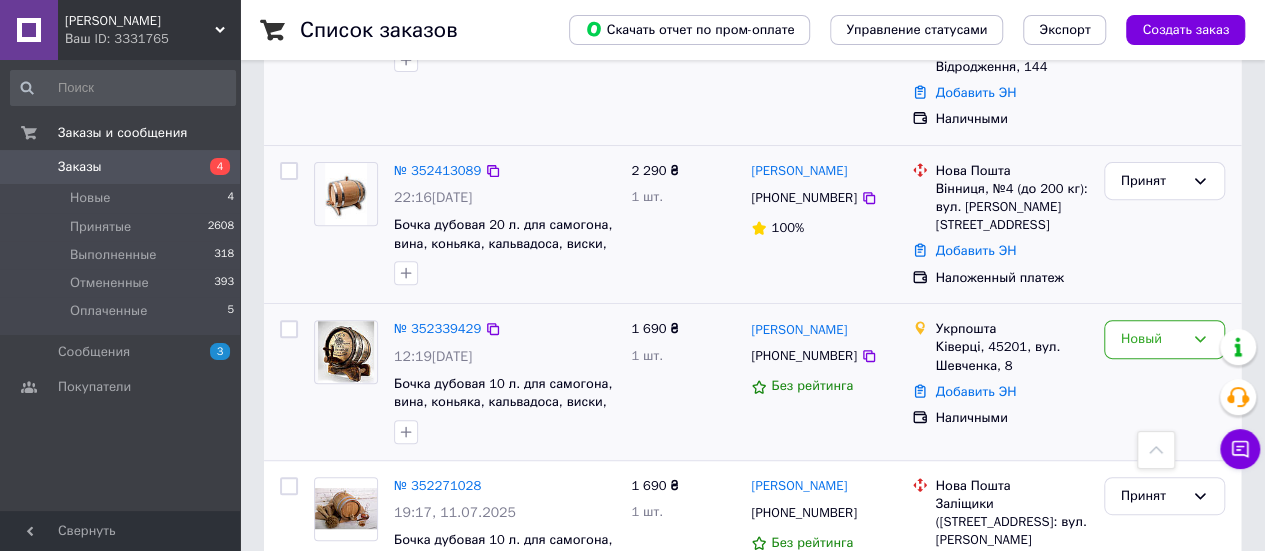 scroll, scrollTop: 0, scrollLeft: 0, axis: both 